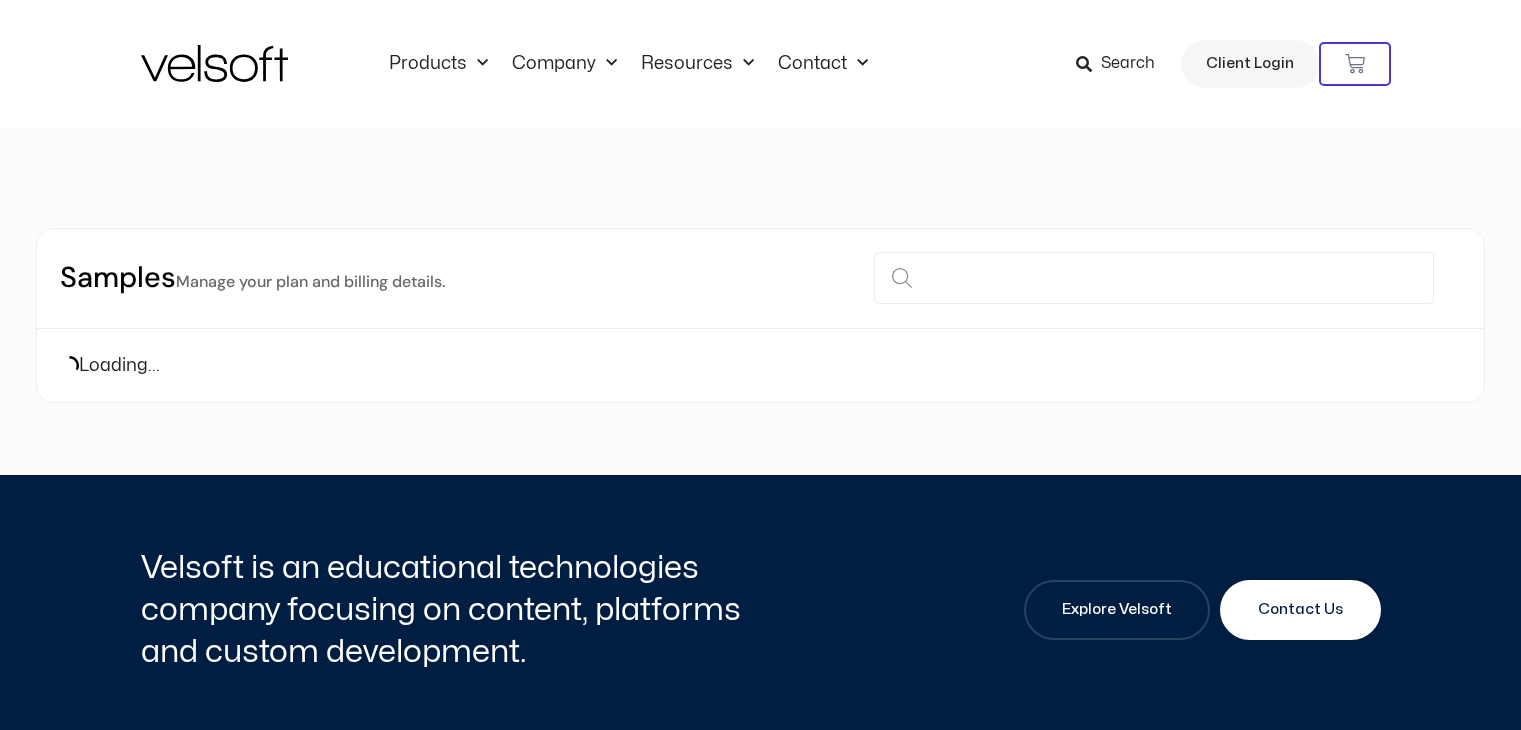 scroll, scrollTop: 0, scrollLeft: 0, axis: both 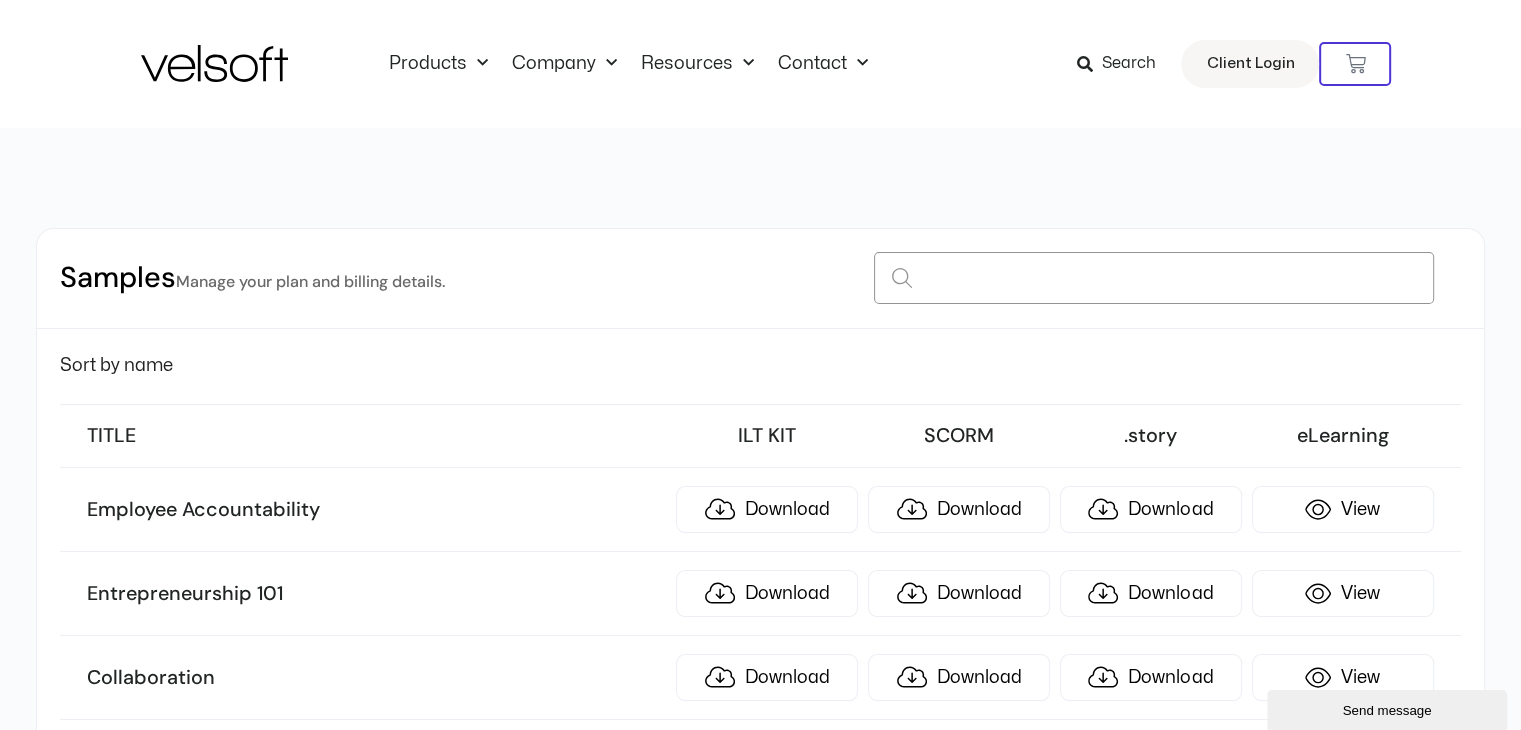click at bounding box center (1154, 278) 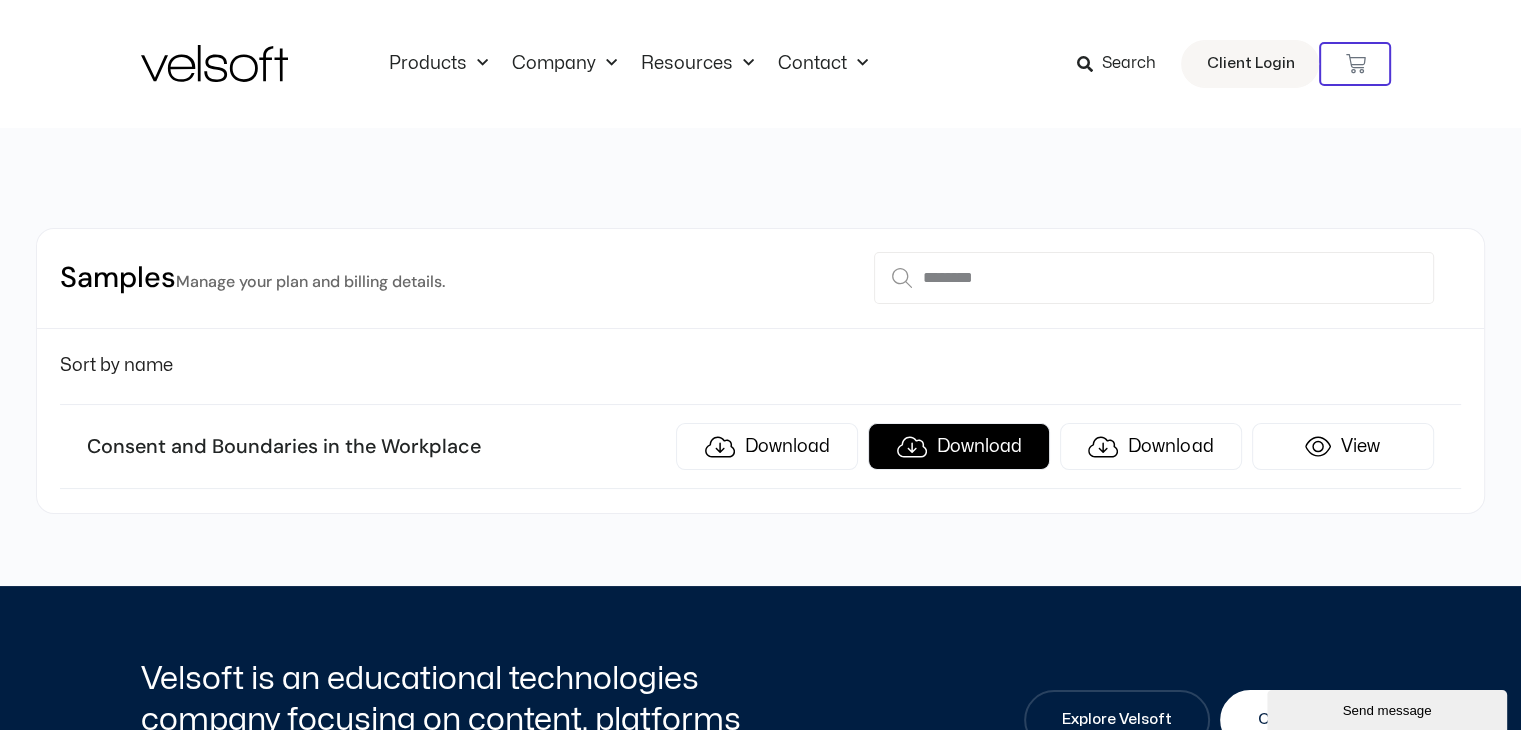 click on "Download" at bounding box center (959, 446) 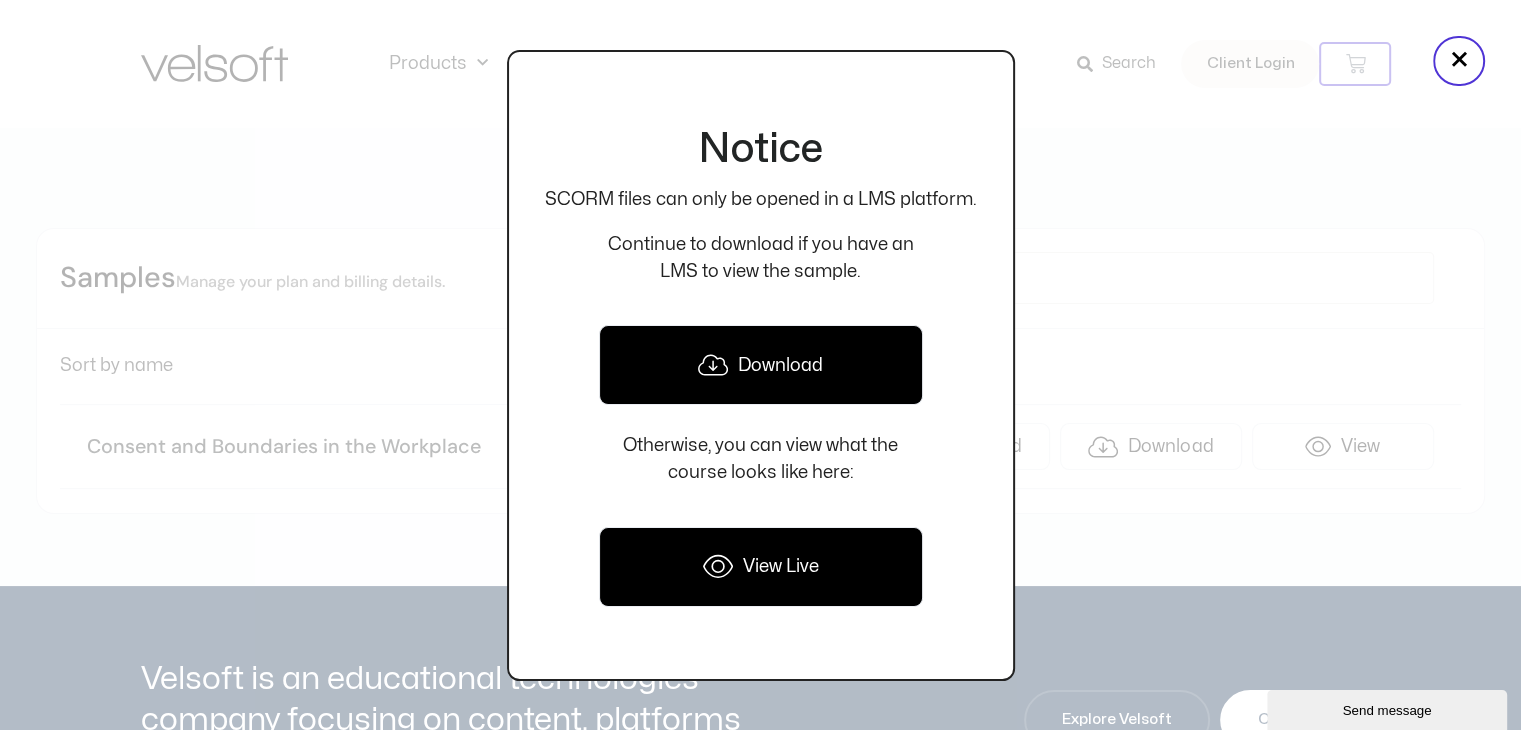 click on "Download" at bounding box center (761, 365) 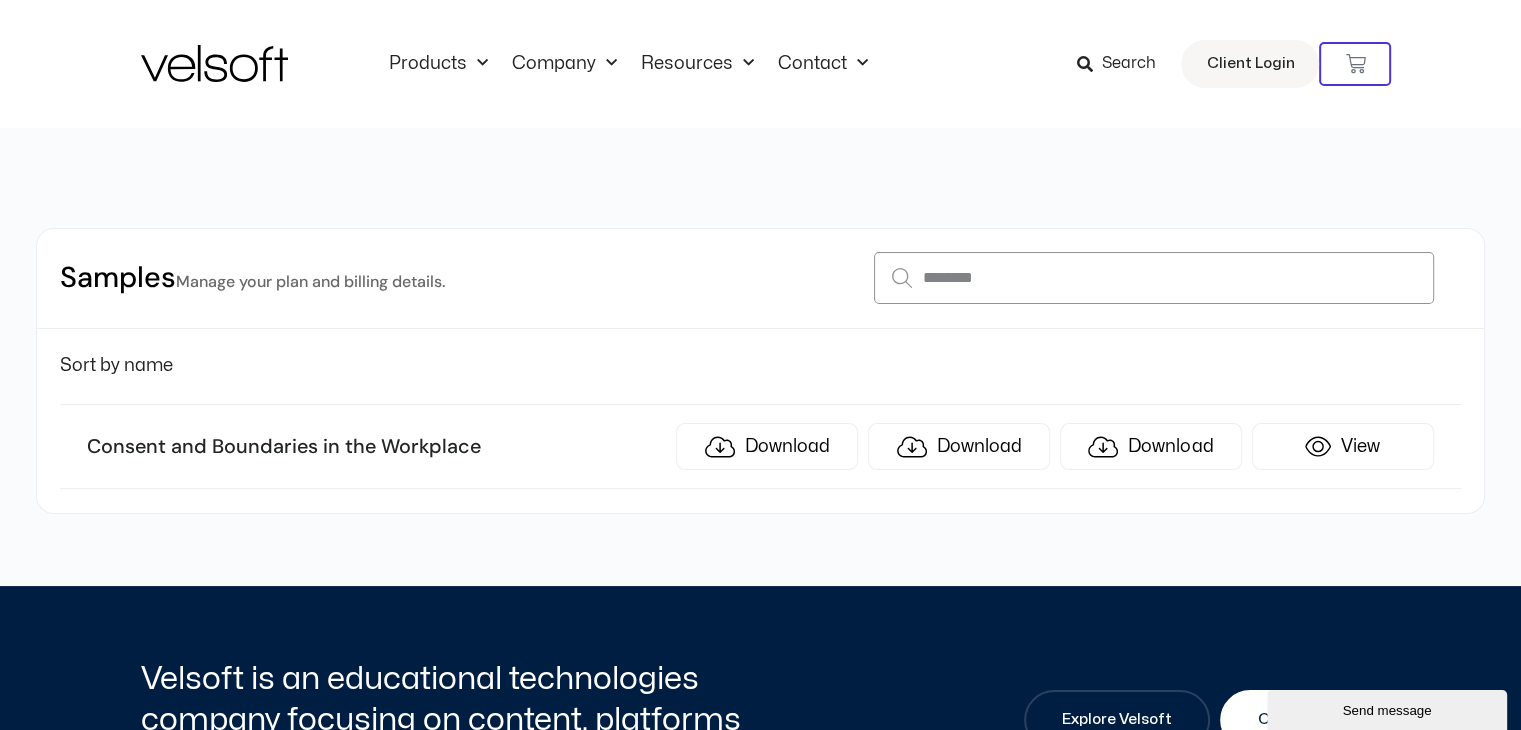 drag, startPoint x: 1180, startPoint y: 277, endPoint x: 826, endPoint y: 287, distance: 354.1412 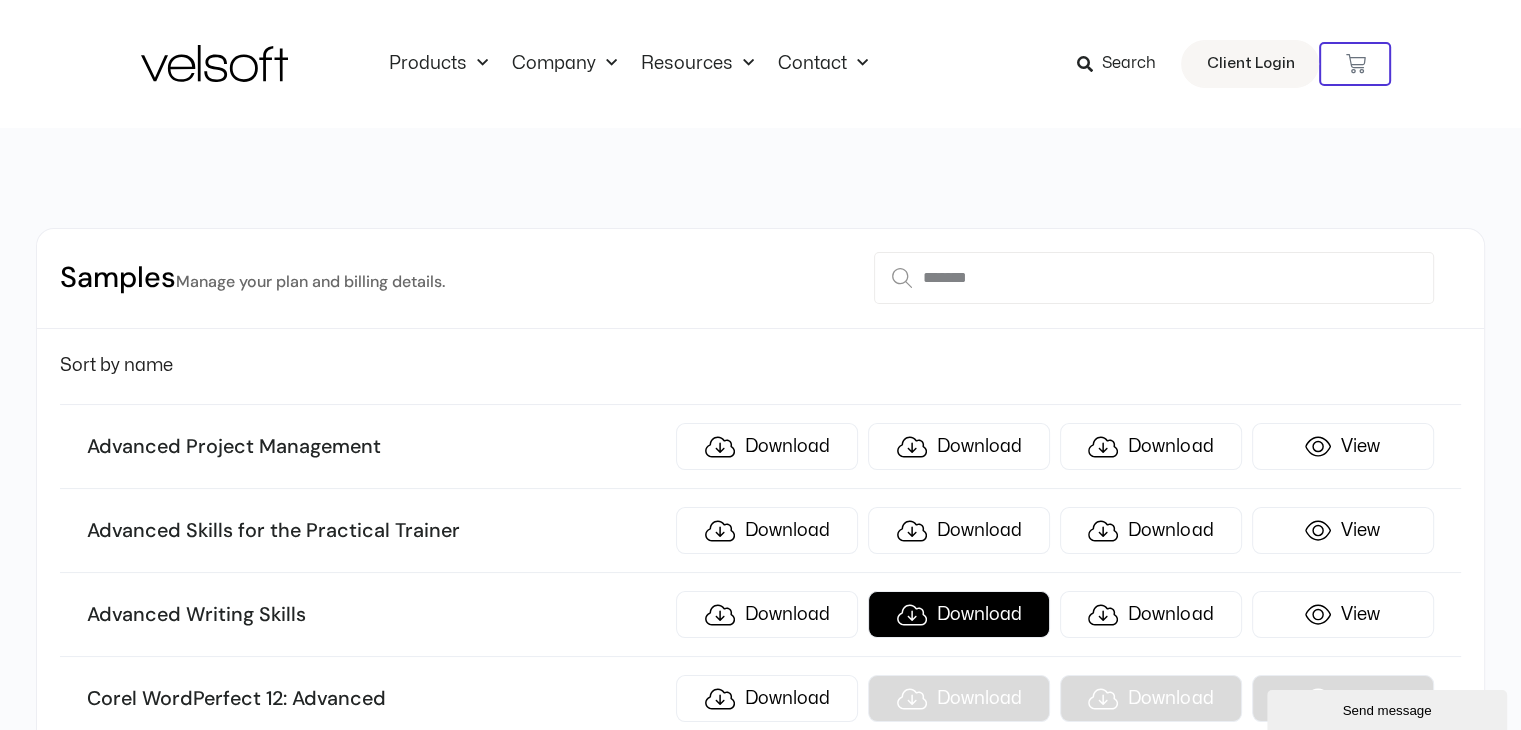 click on "Download" at bounding box center [959, 614] 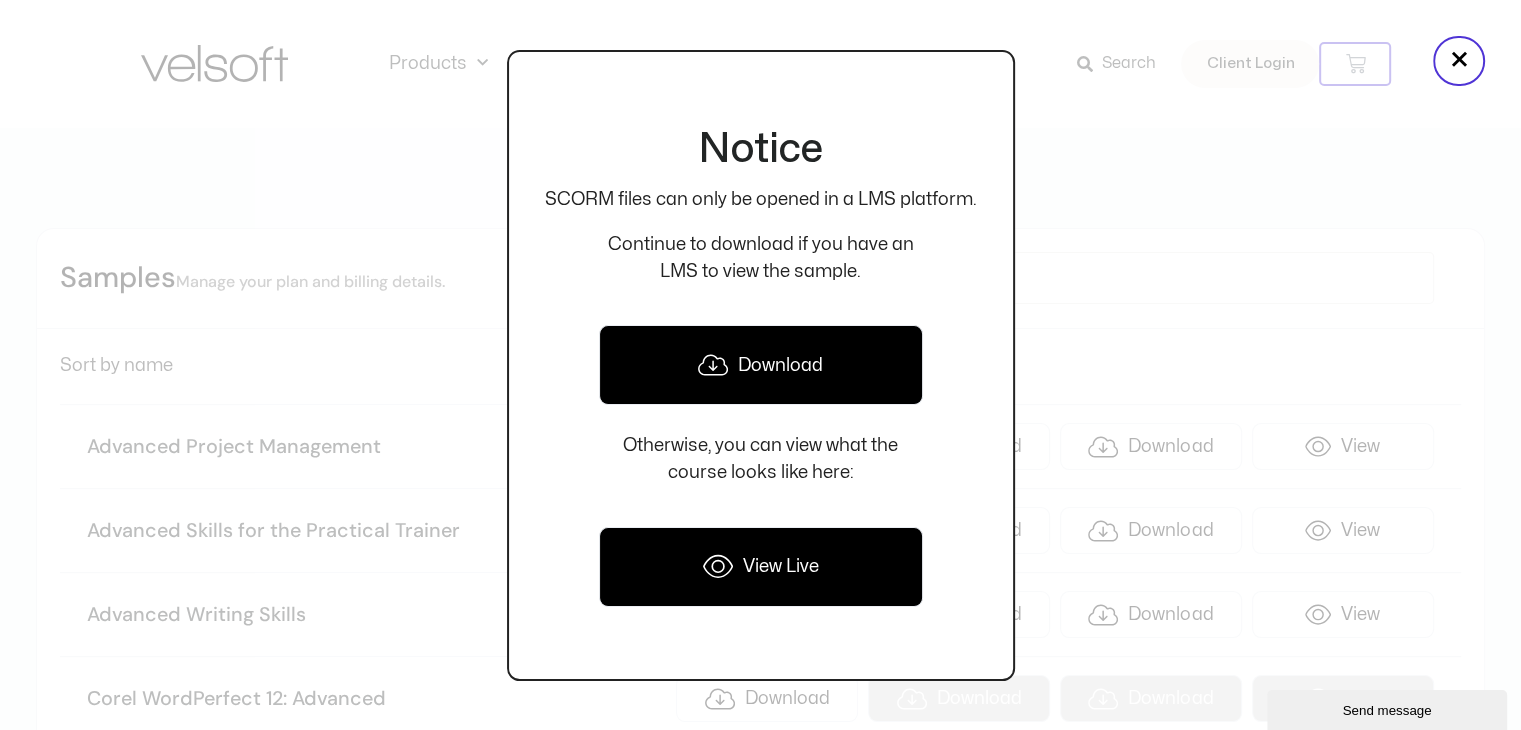 click on "Download" at bounding box center (761, 365) 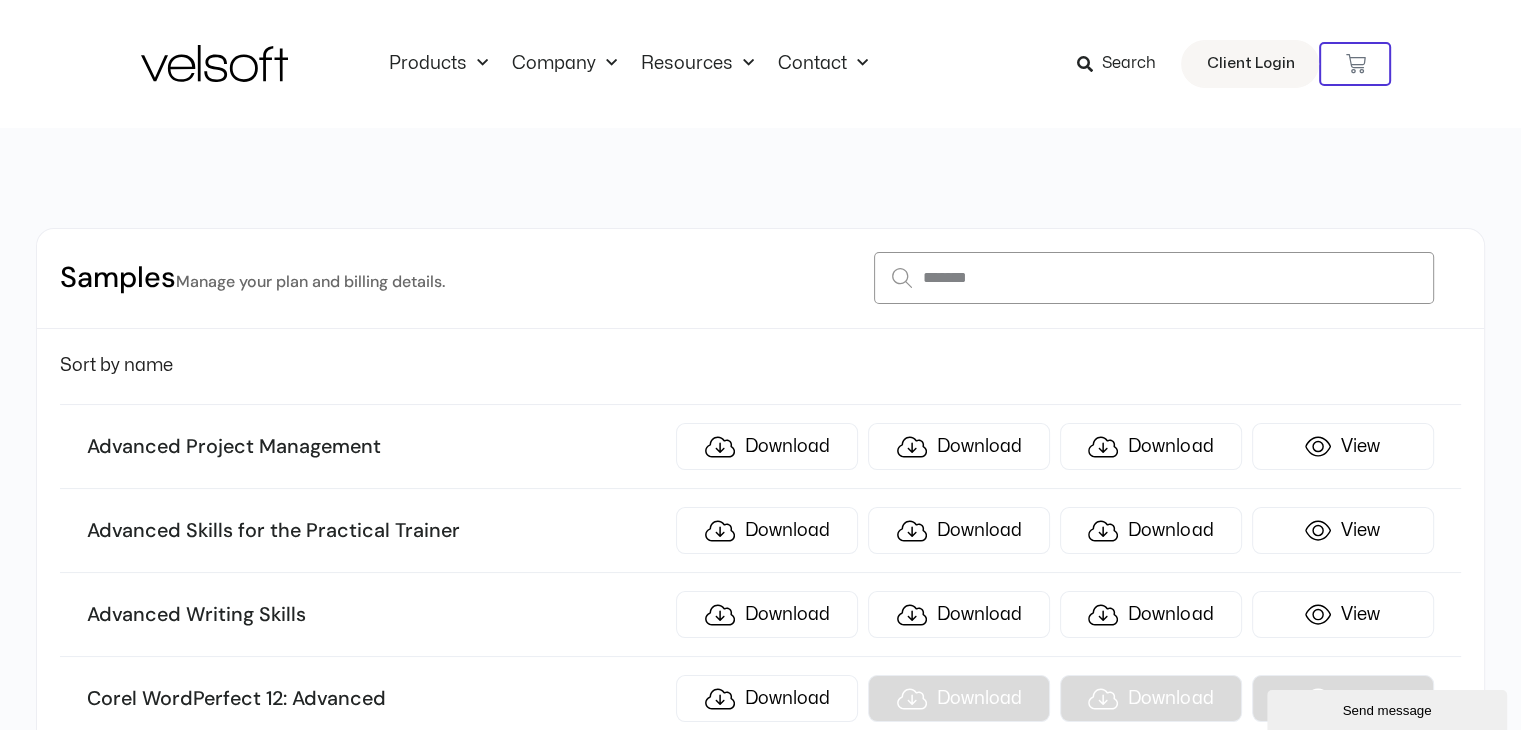 click on "*******" at bounding box center (1154, 278) 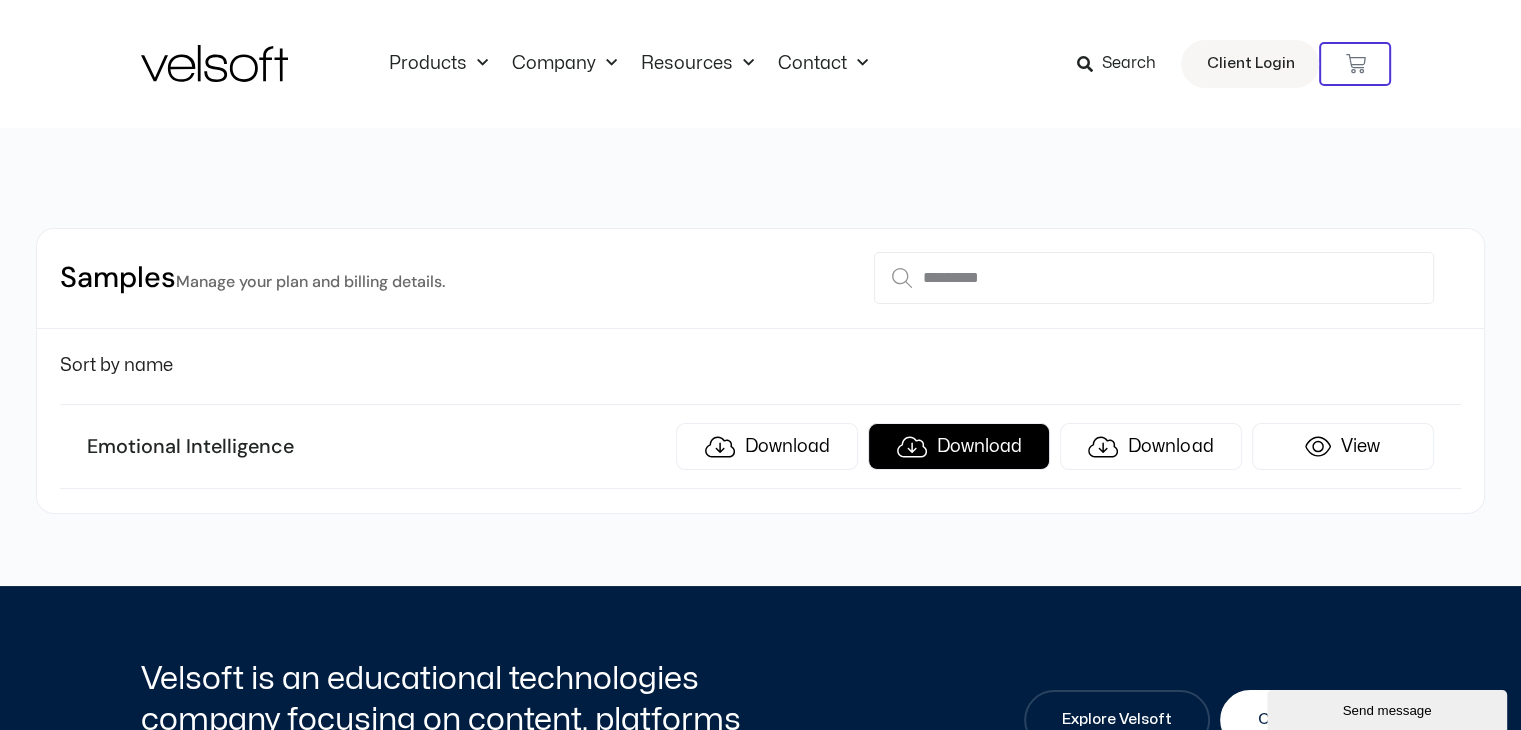 click on "Download" at bounding box center [959, 446] 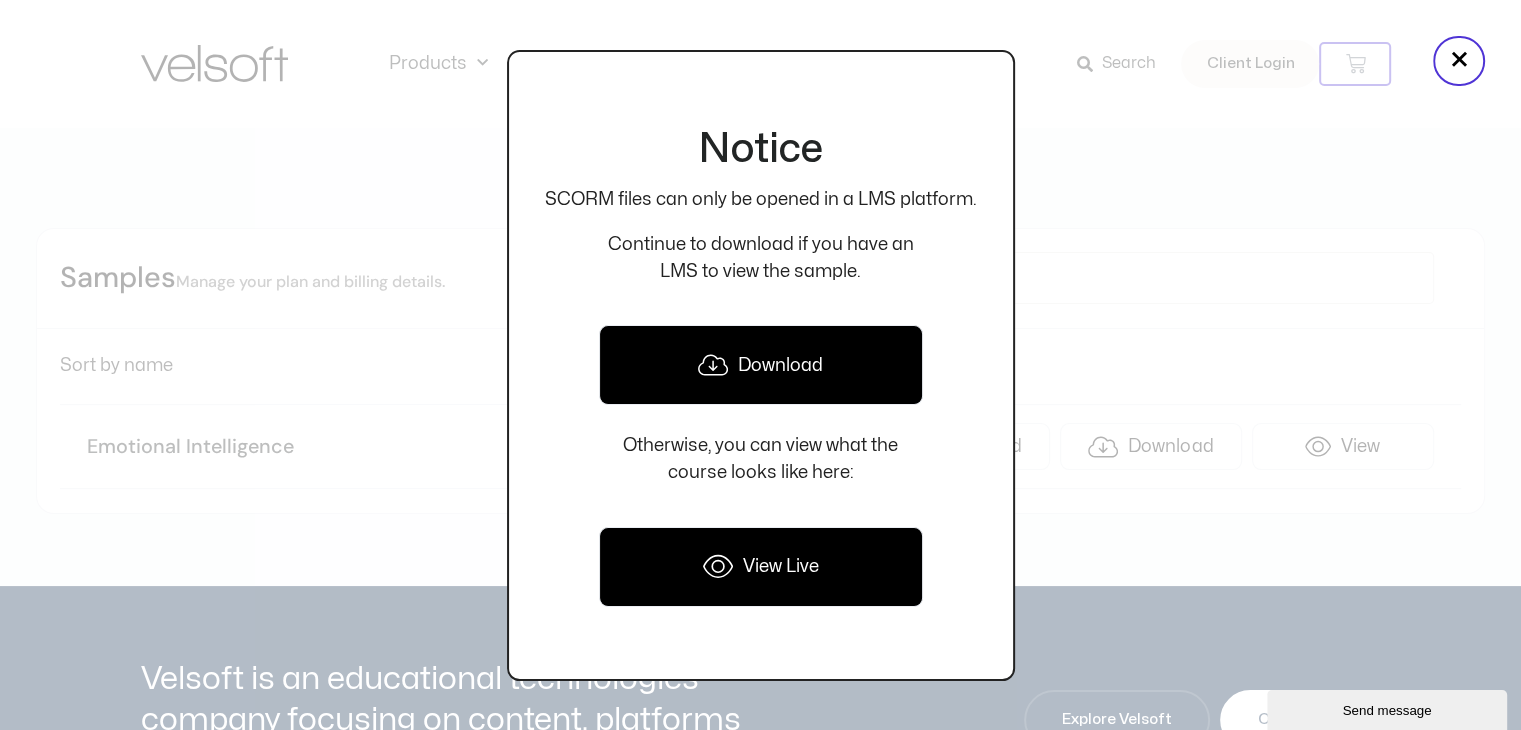 click on "Download" at bounding box center (761, 365) 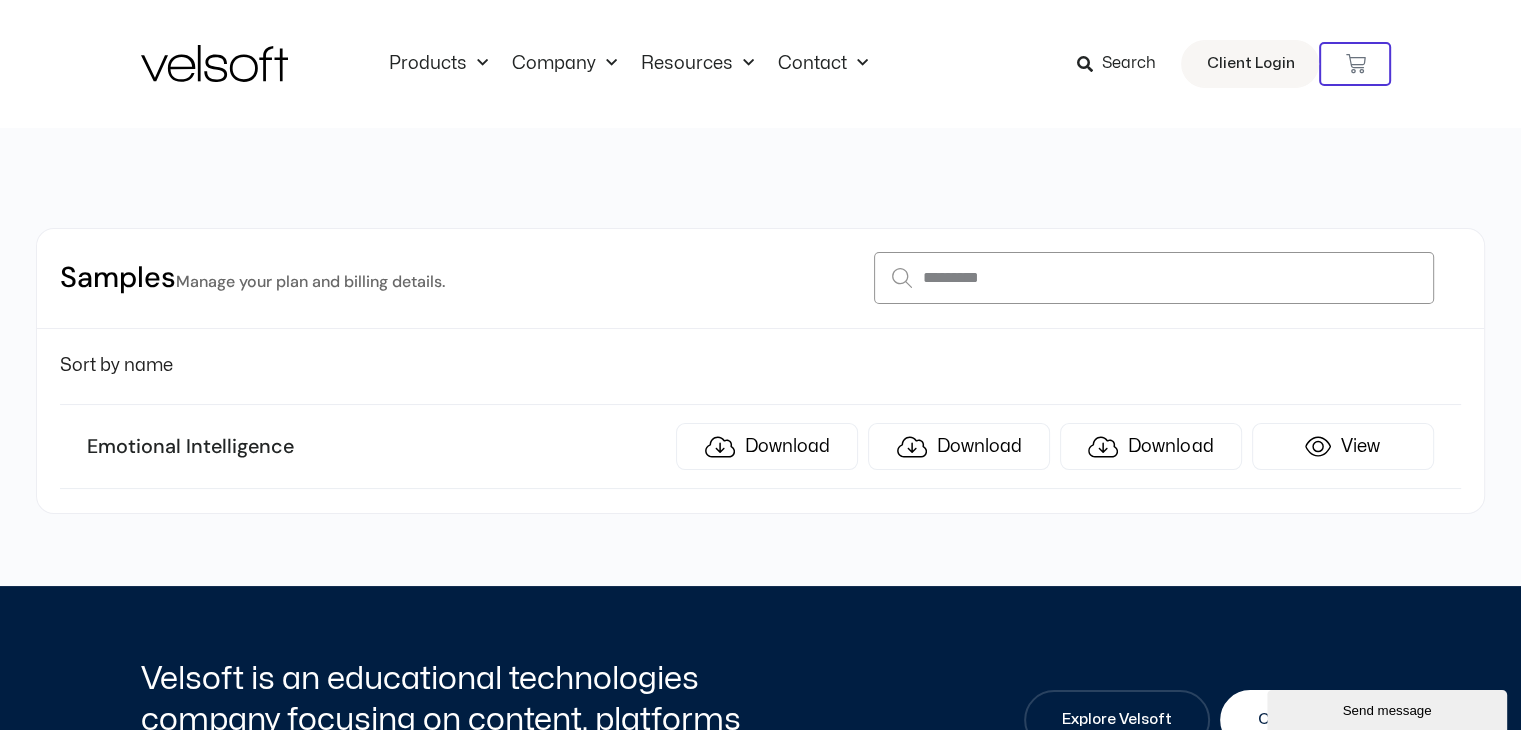 click on "*********" at bounding box center (1154, 278) 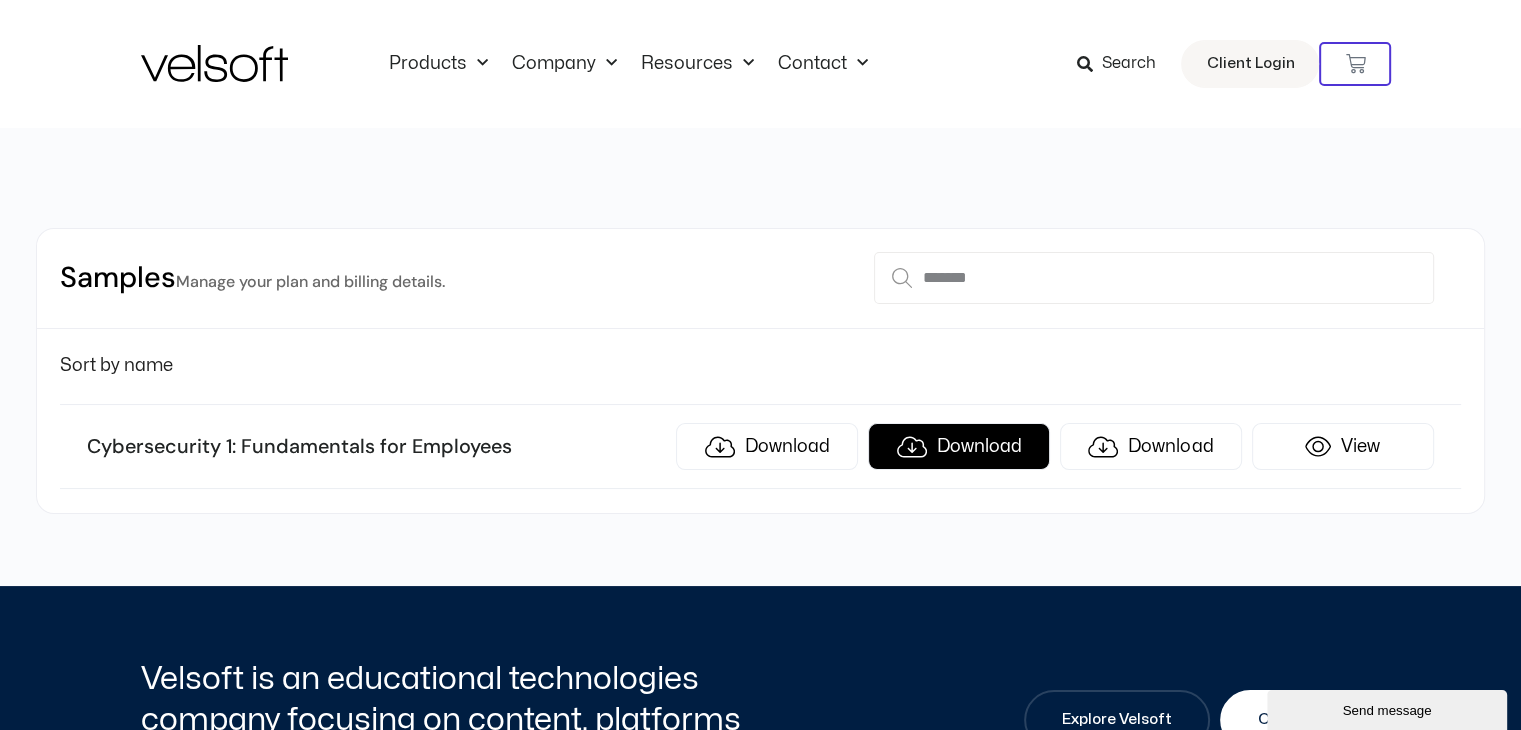 click on "Download" at bounding box center [959, 446] 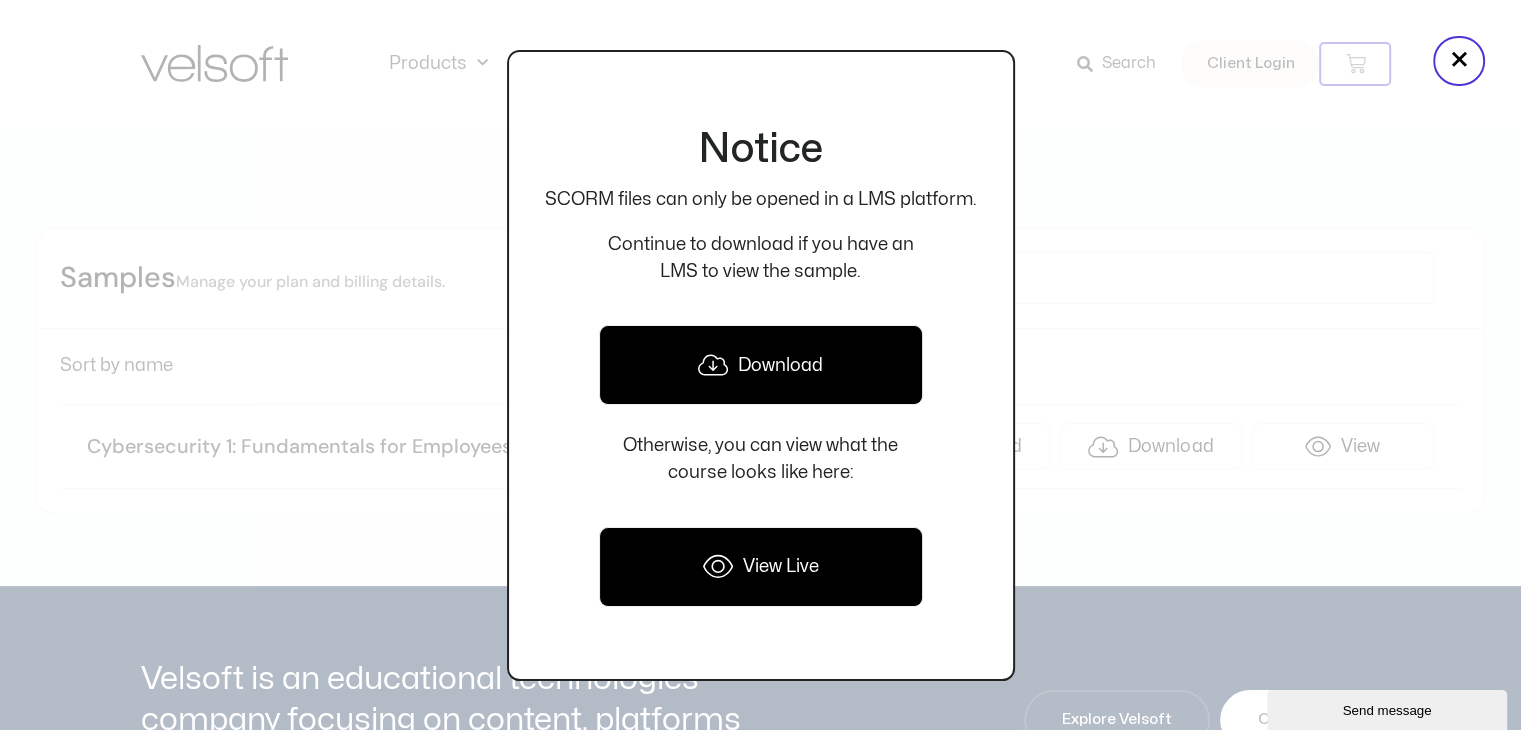click on "Download" at bounding box center (761, 365) 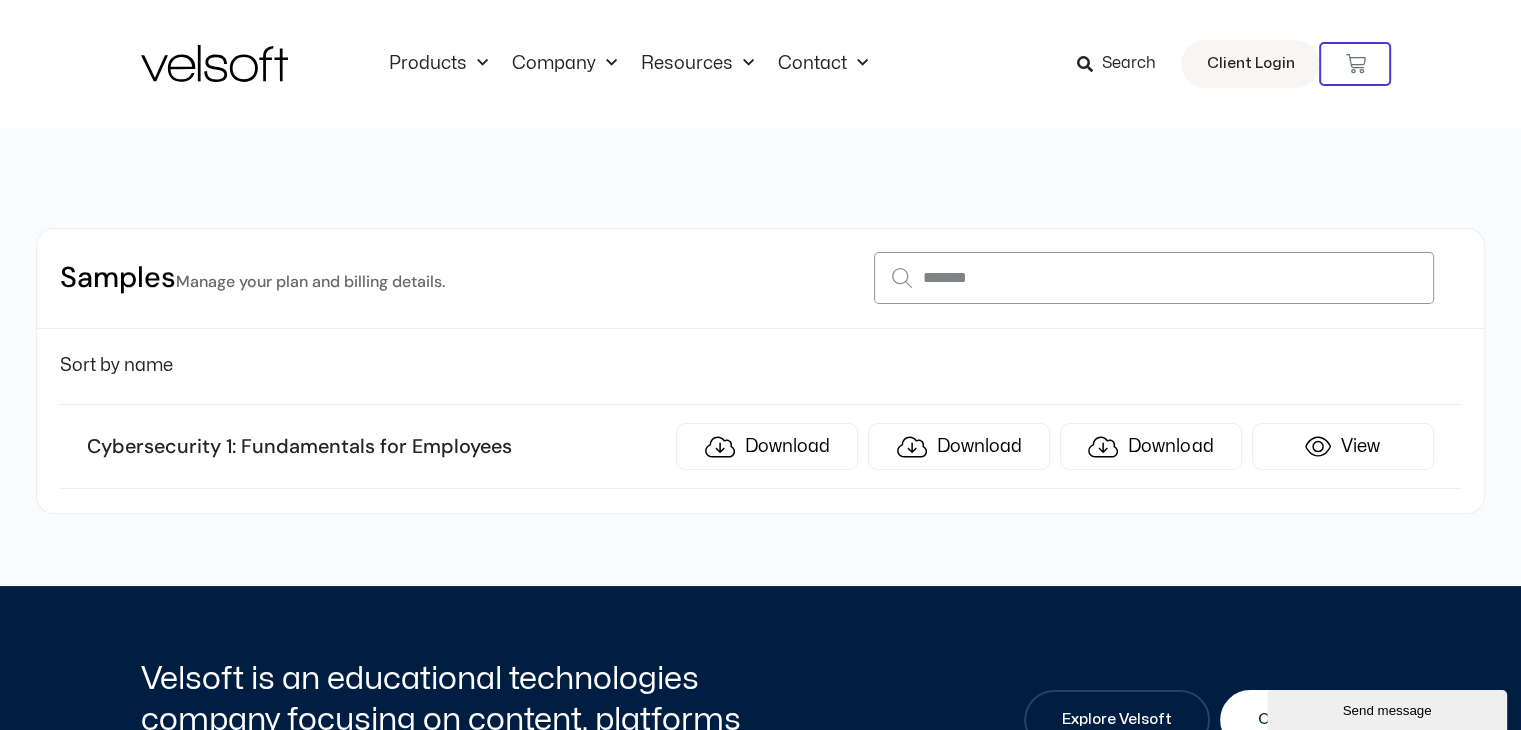drag, startPoint x: 1079, startPoint y: 280, endPoint x: 800, endPoint y: 285, distance: 279.0448 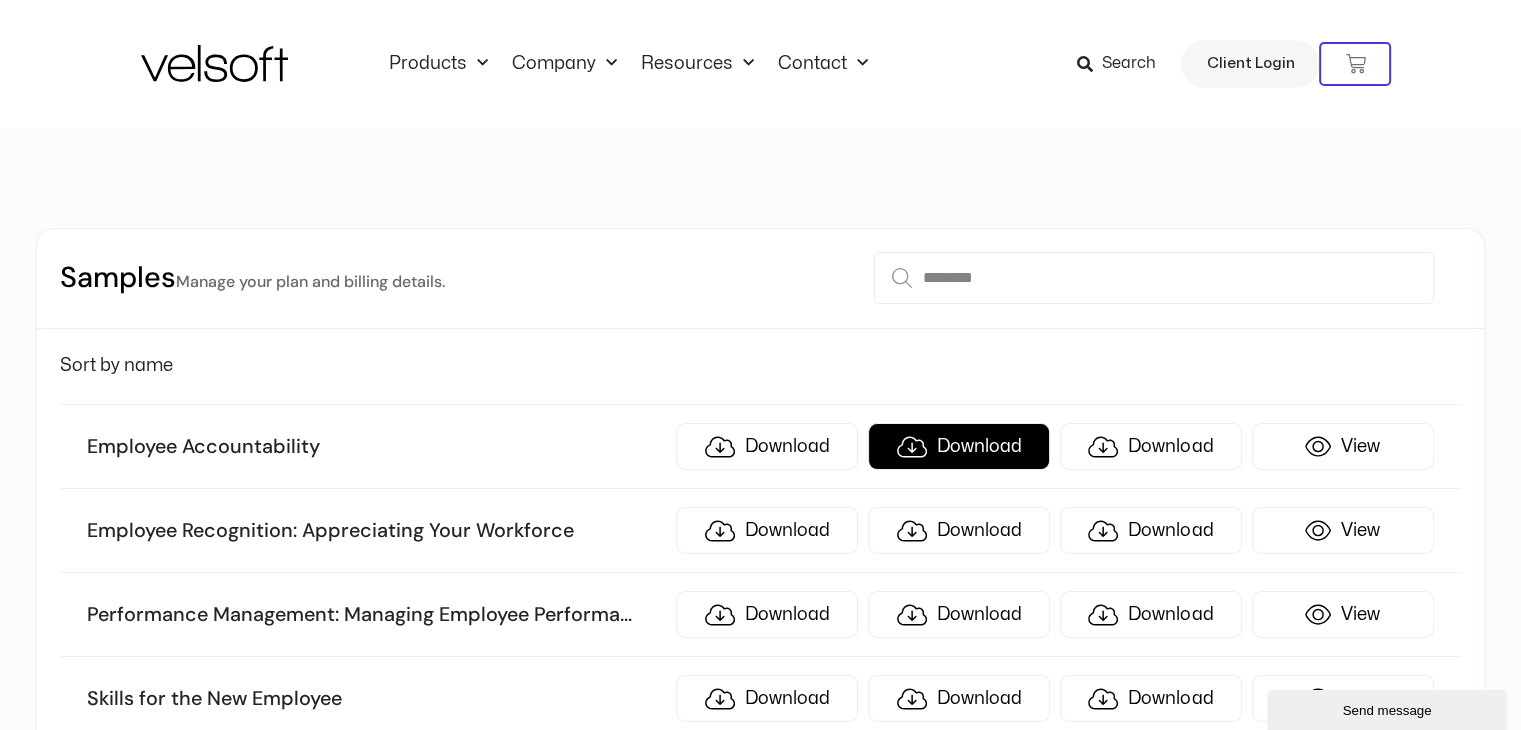 click on "Download" at bounding box center [959, 446] 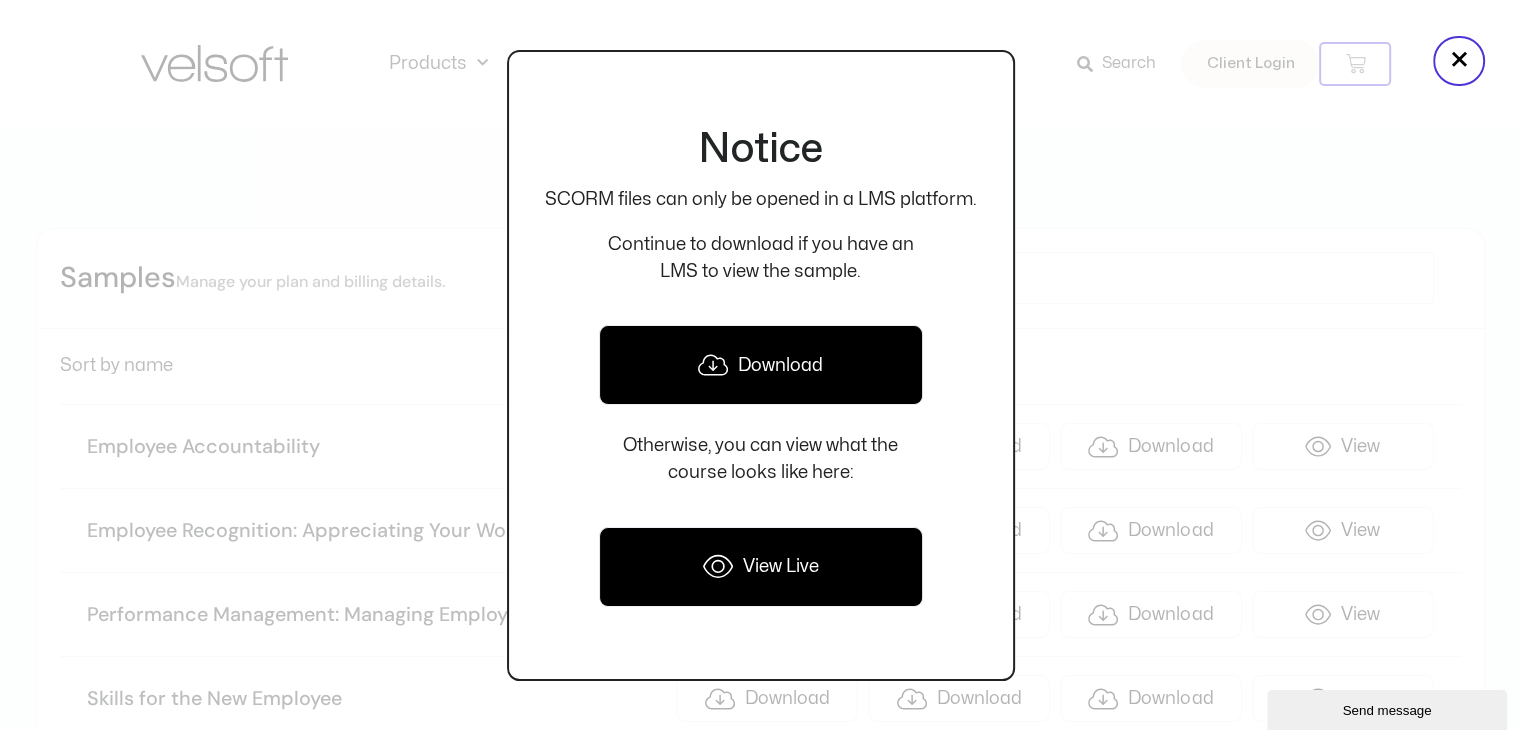 click on "Download" at bounding box center (761, 365) 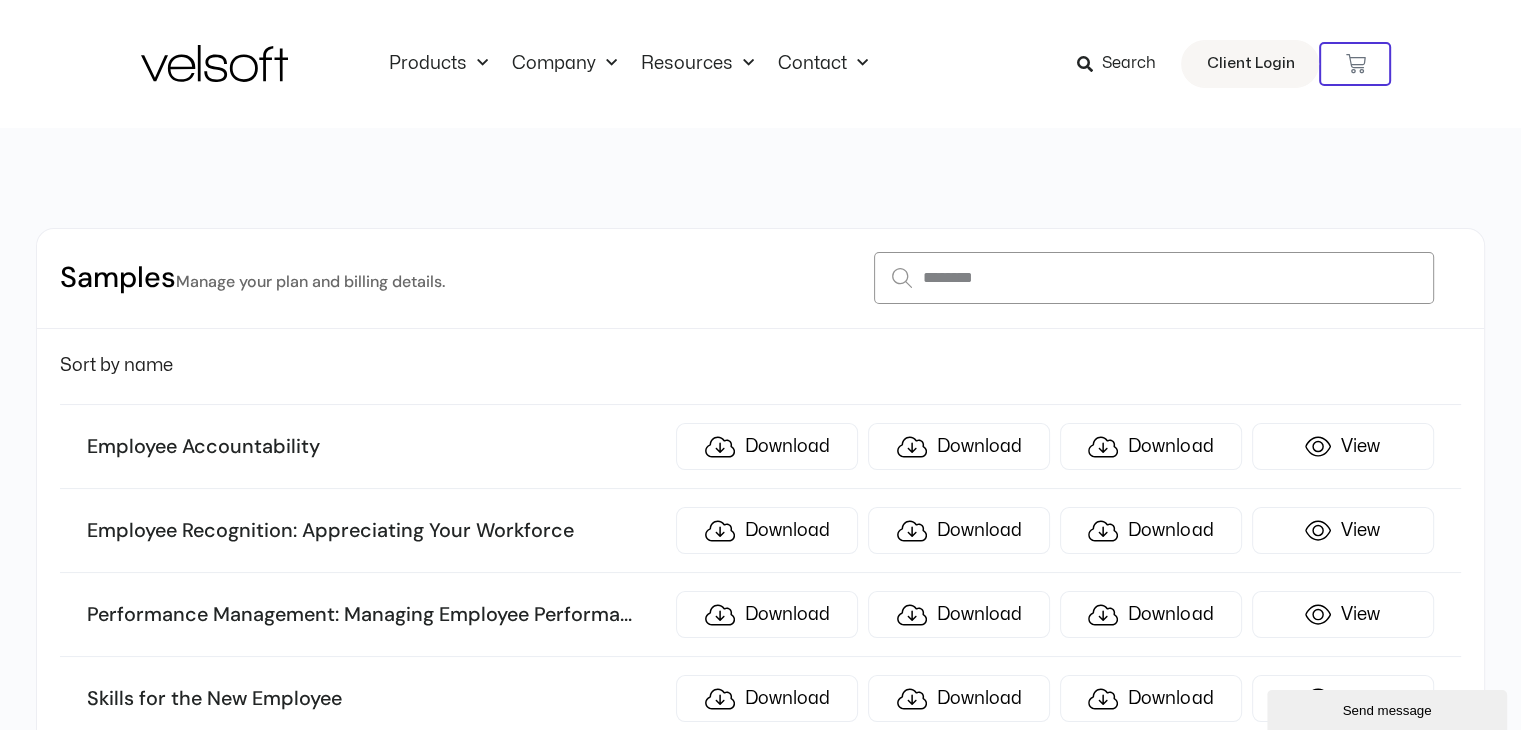 drag, startPoint x: 1109, startPoint y: 269, endPoint x: 753, endPoint y: 285, distance: 356.35938 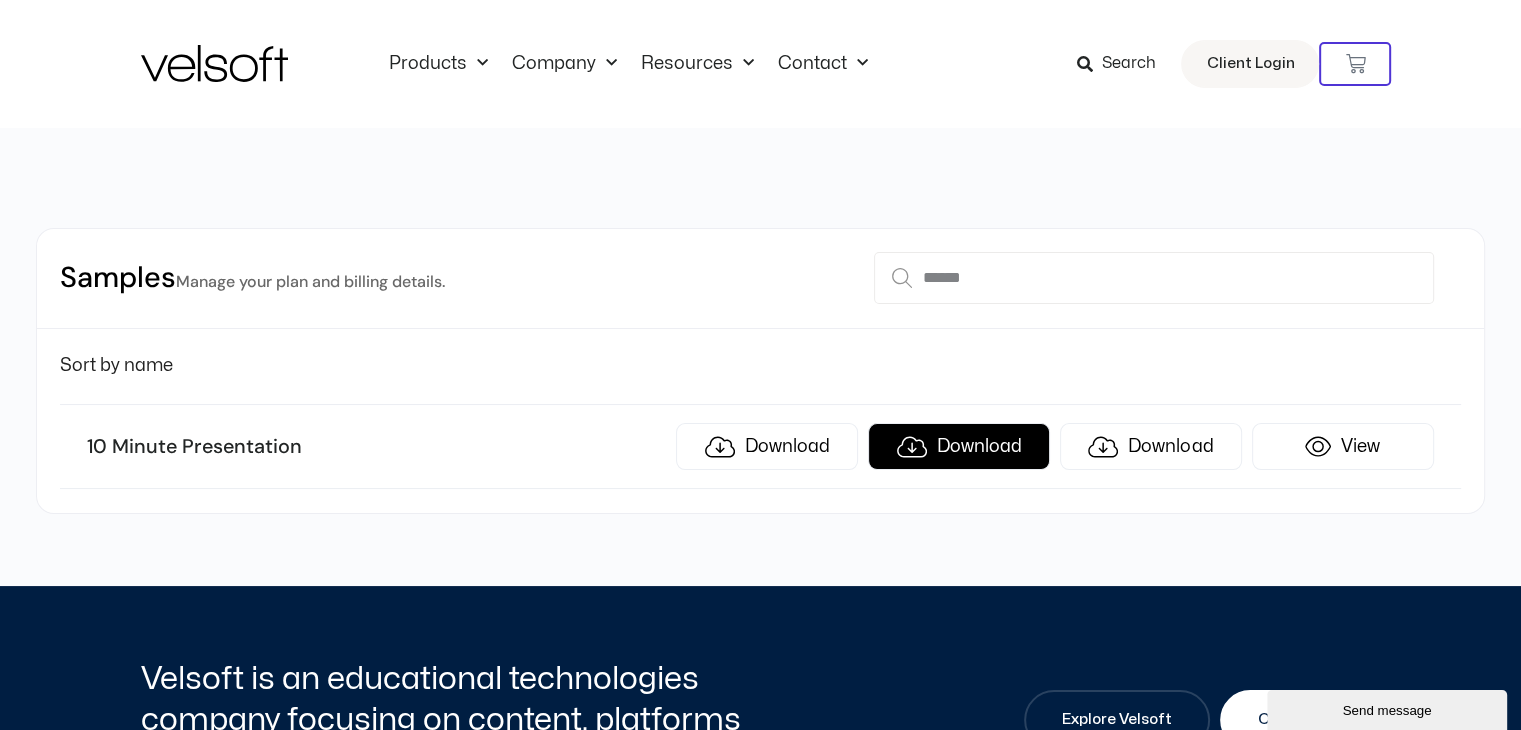 click on "Download" at bounding box center [959, 446] 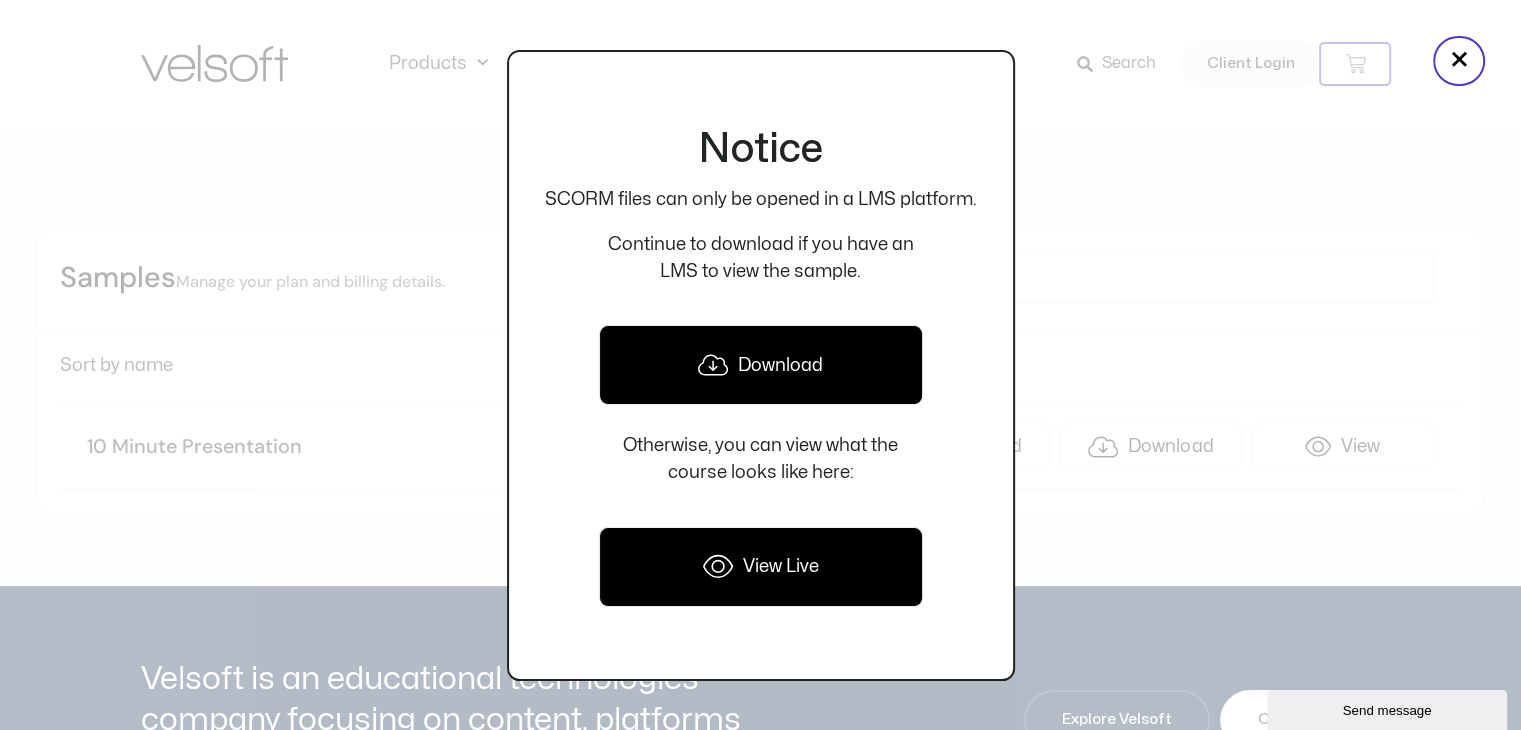 click on "Download" at bounding box center (761, 365) 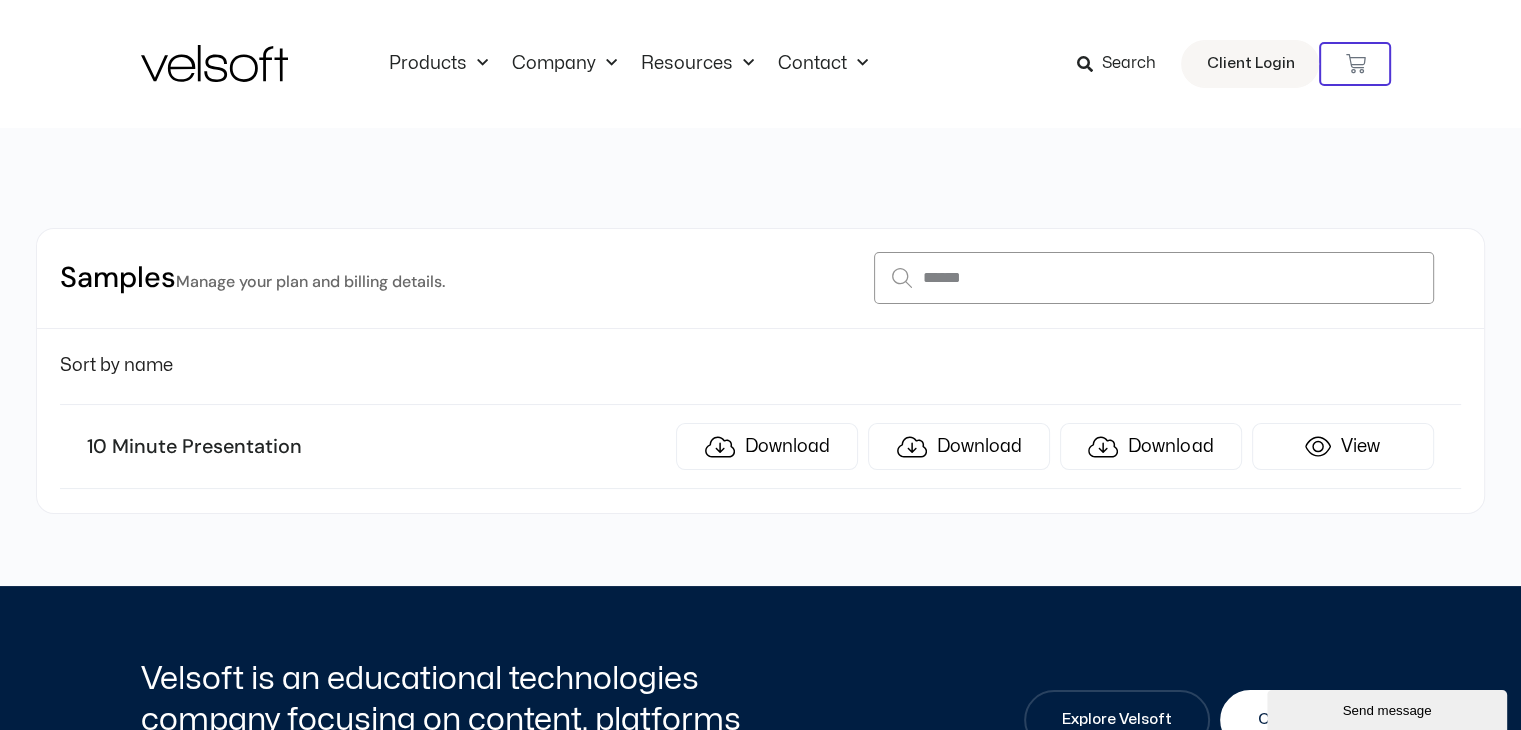 drag, startPoint x: 1104, startPoint y: 293, endPoint x: 538, endPoint y: 285, distance: 566.0565 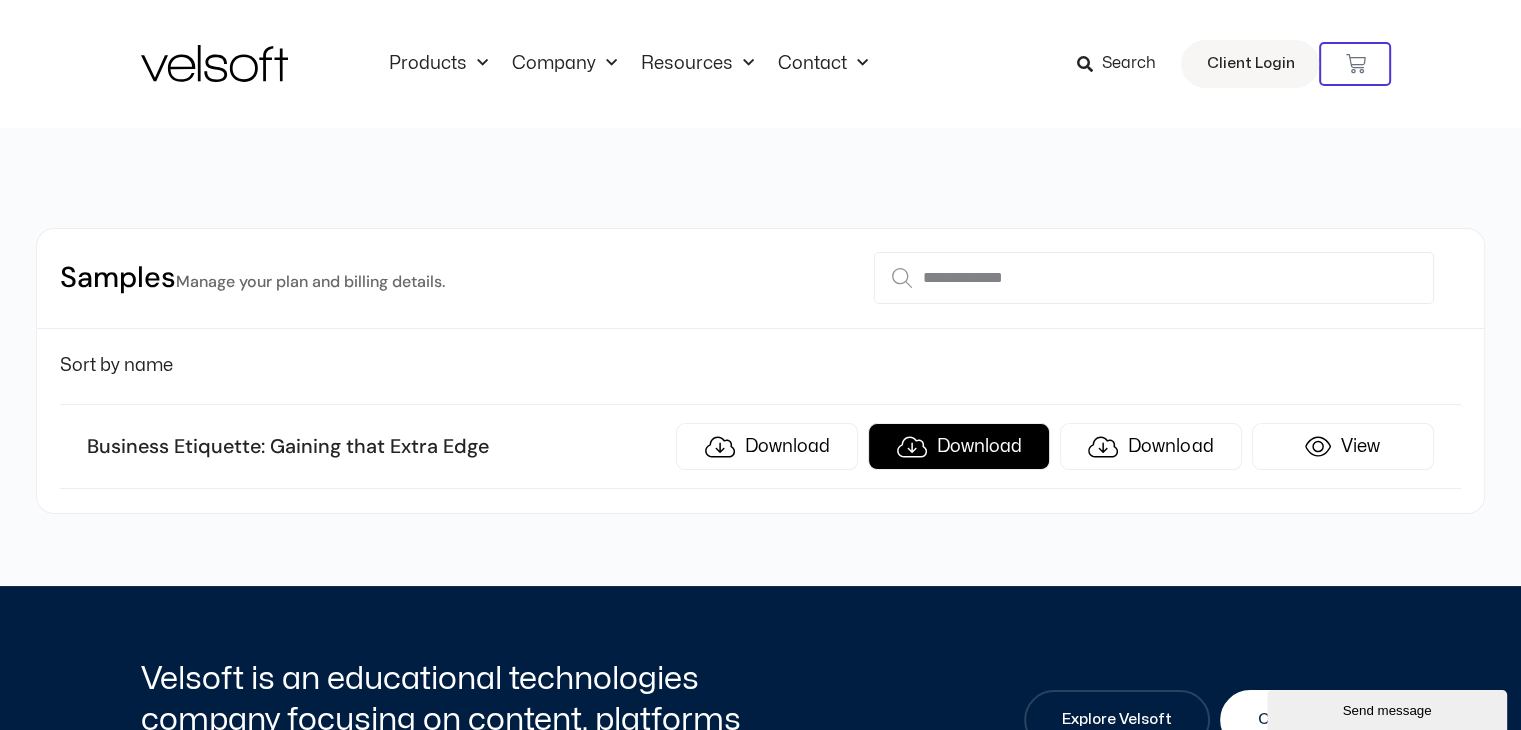 click on "Download" at bounding box center [959, 446] 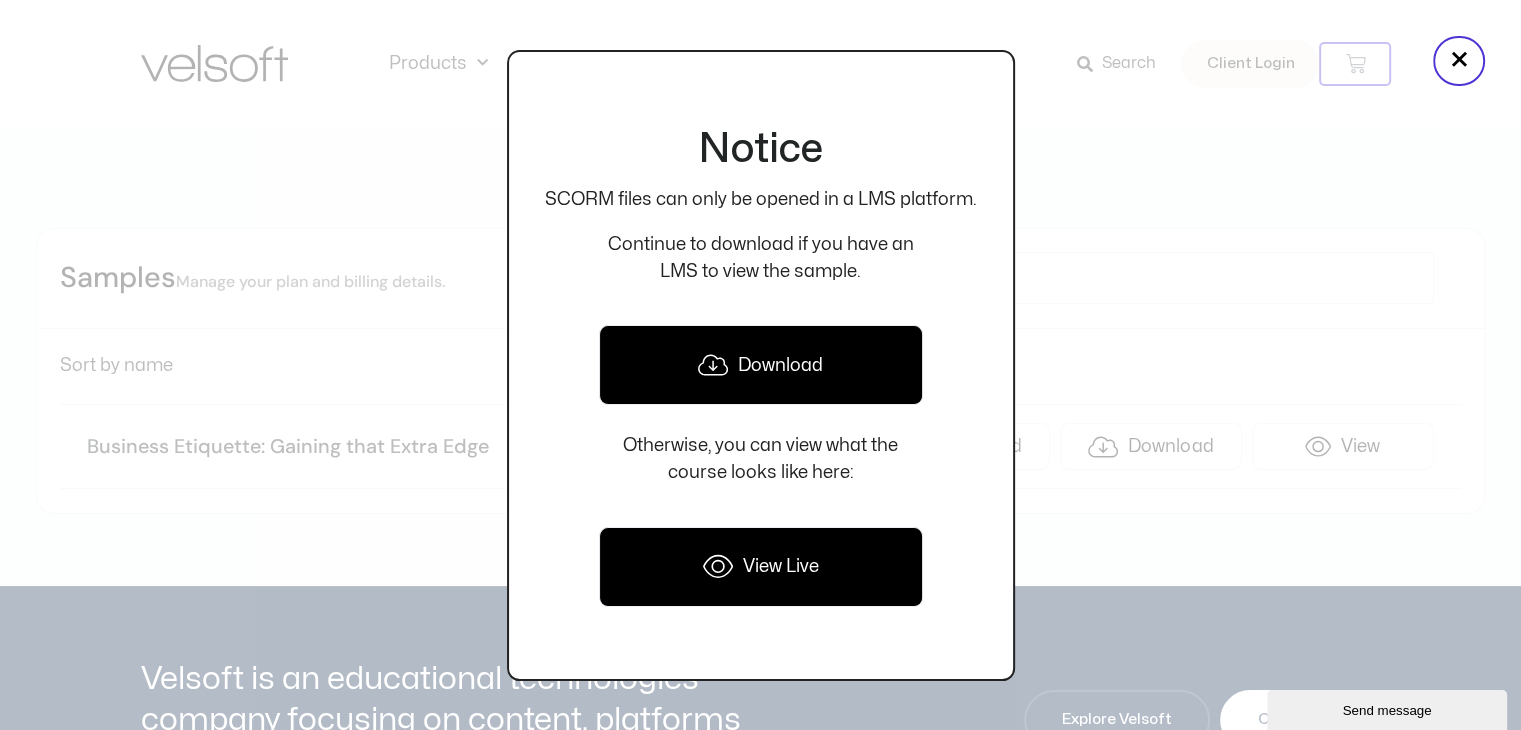 click on "Download" at bounding box center [761, 365] 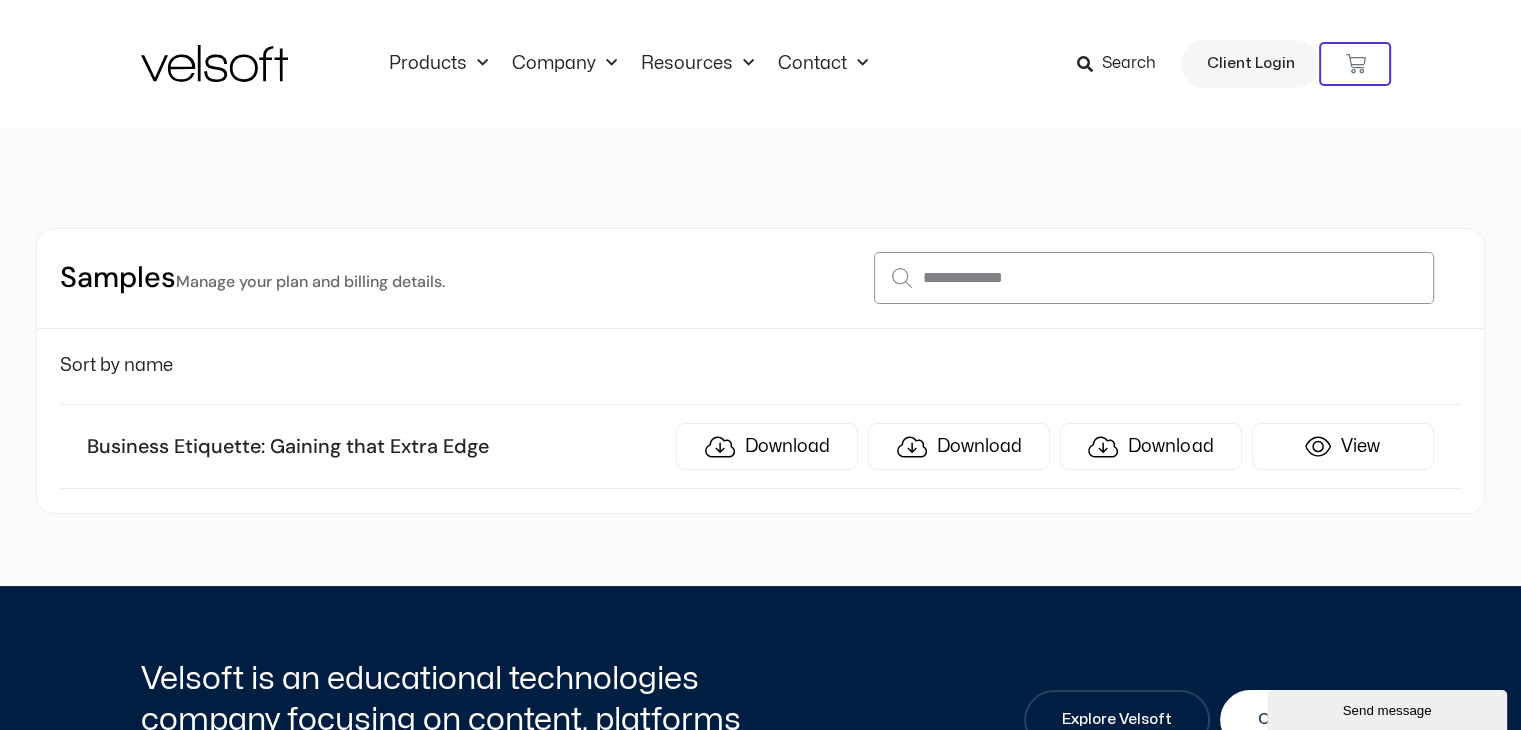 drag, startPoint x: 1044, startPoint y: 283, endPoint x: 730, endPoint y: 273, distance: 314.1592 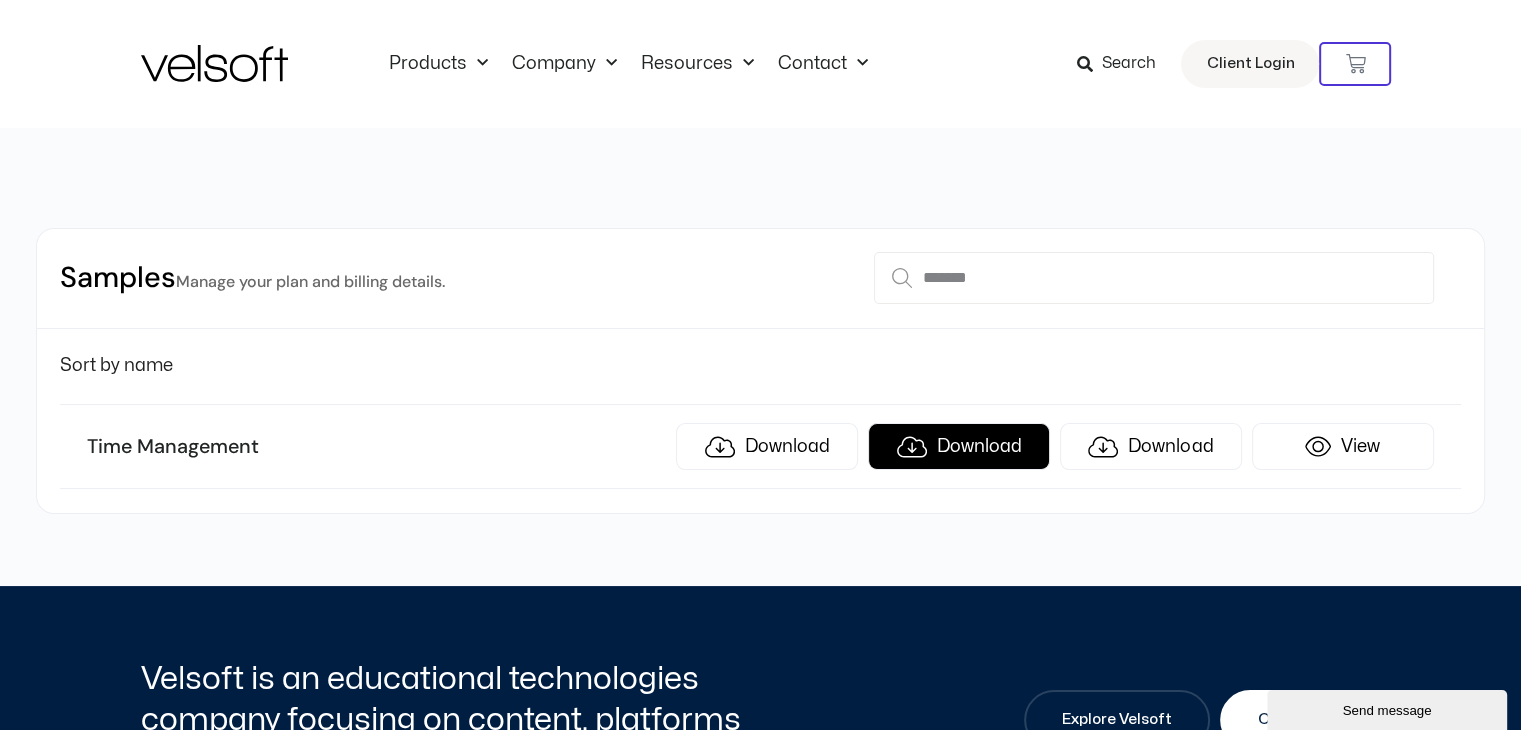 click on "Download" at bounding box center [959, 446] 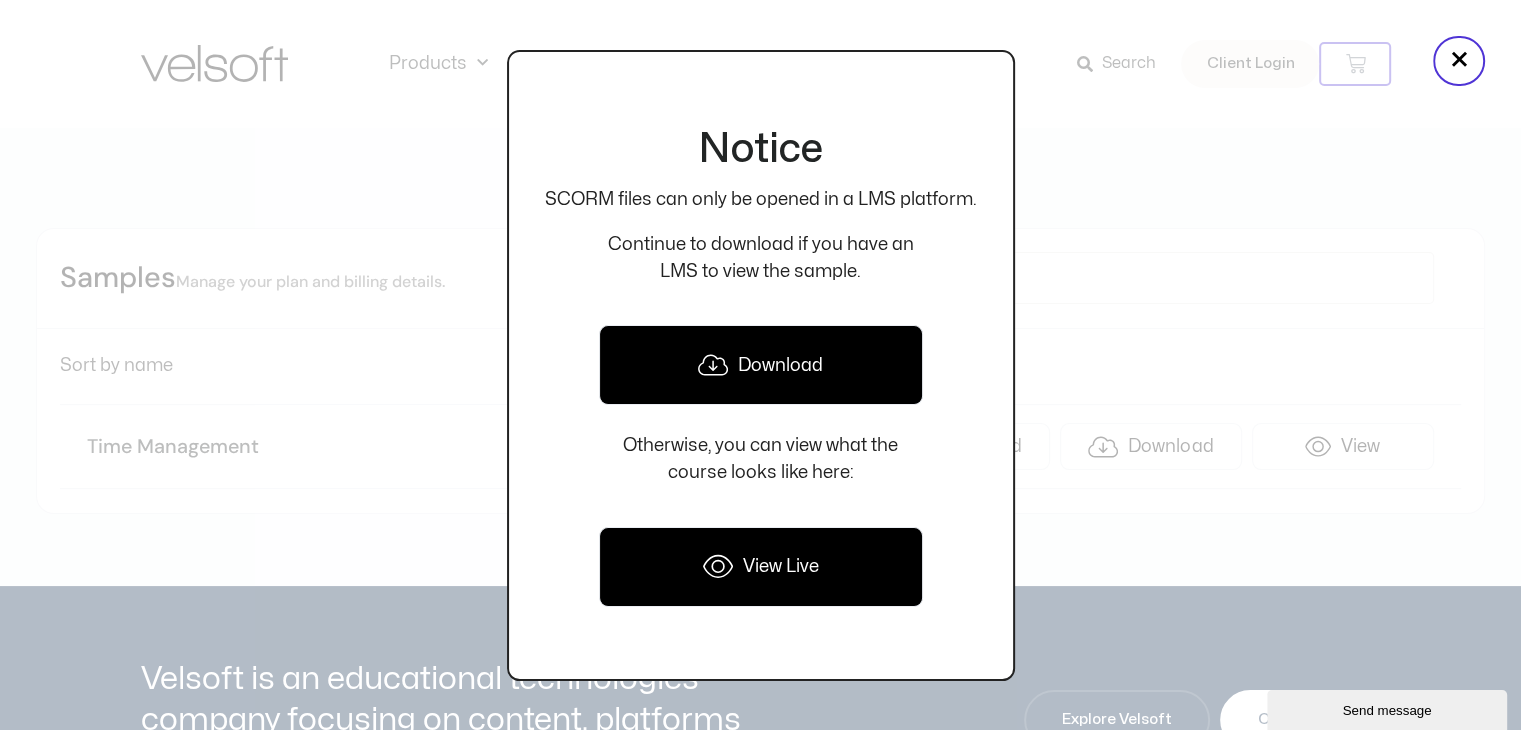 click on "Download" at bounding box center (761, 365) 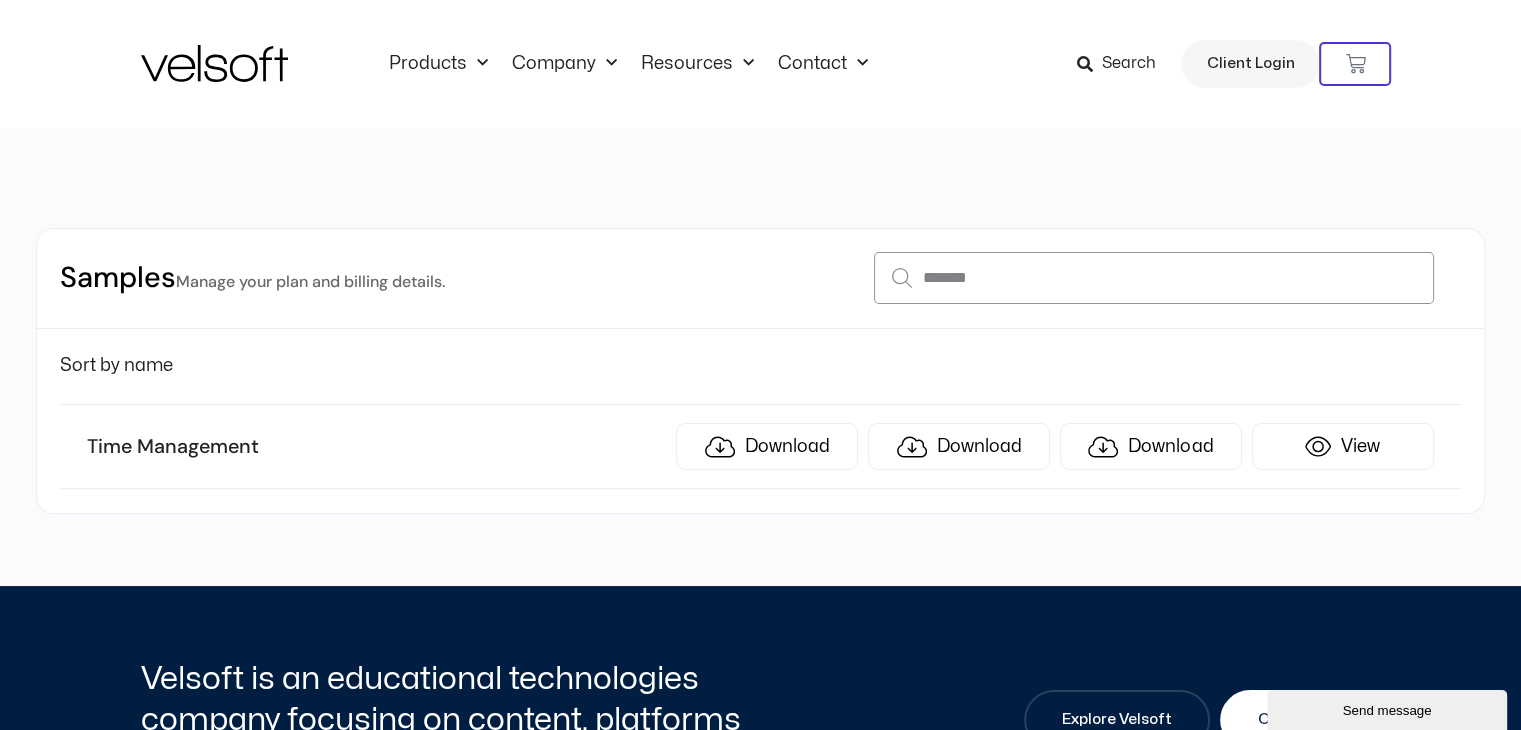 drag, startPoint x: 1076, startPoint y: 280, endPoint x: 782, endPoint y: 292, distance: 294.24478 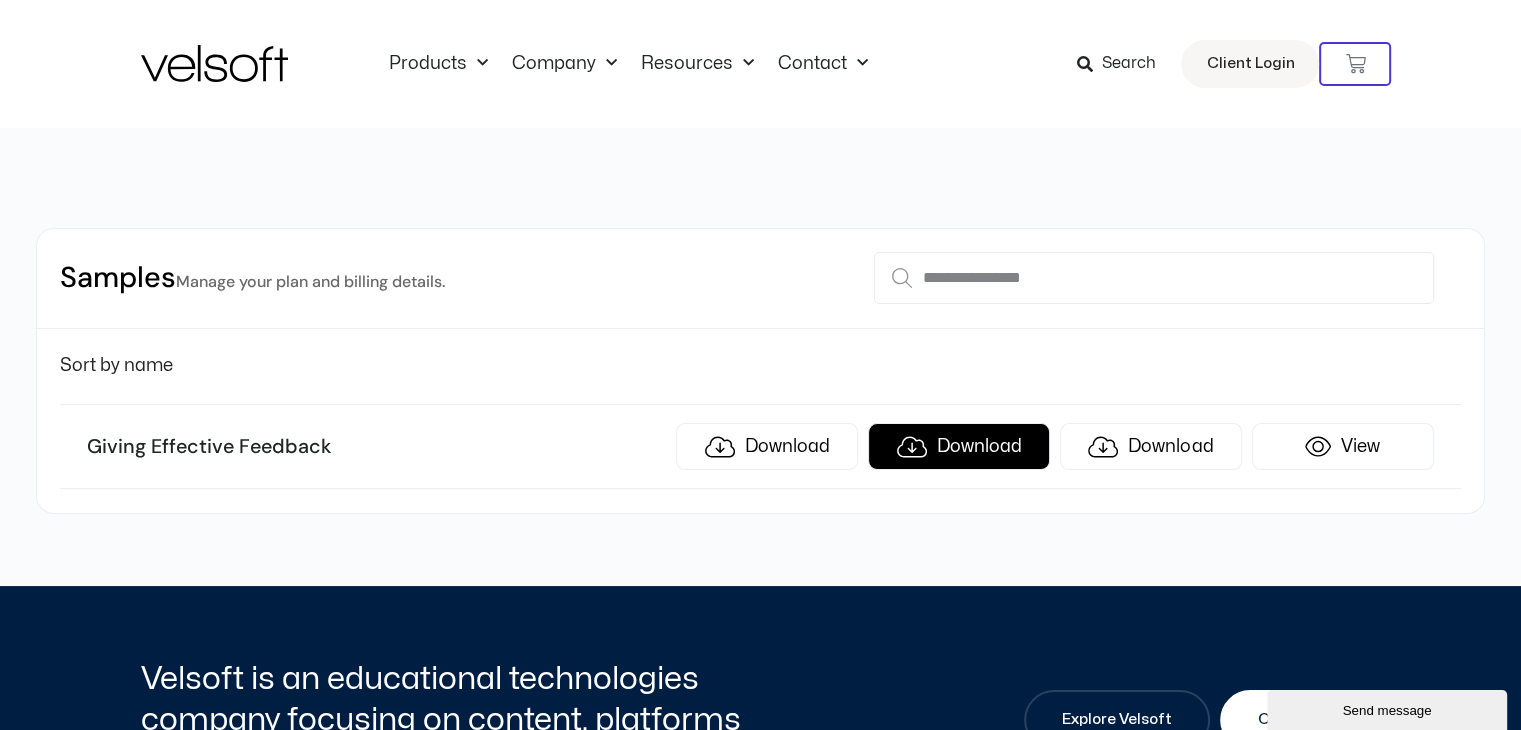 click on "Download" at bounding box center (959, 446) 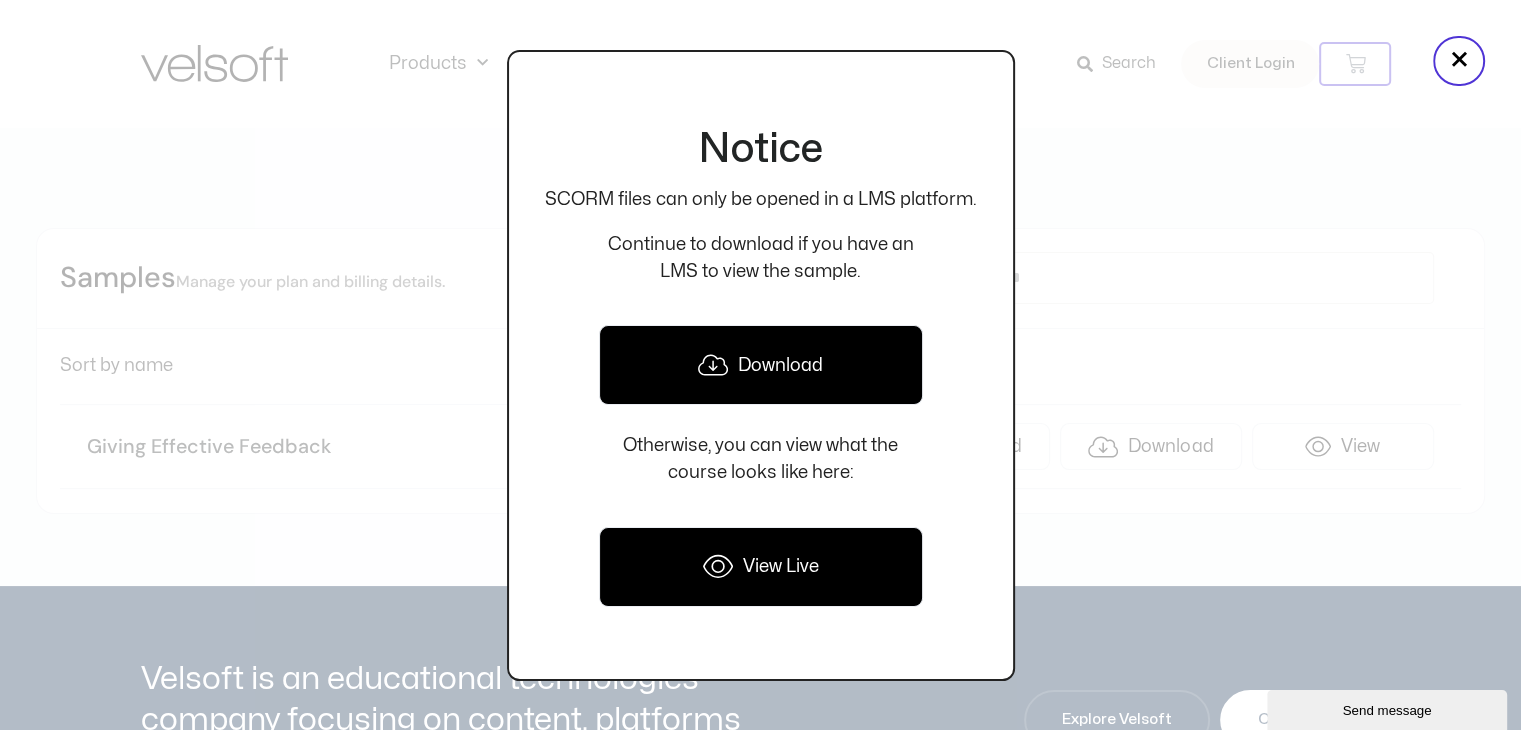 click on "Download" at bounding box center (761, 365) 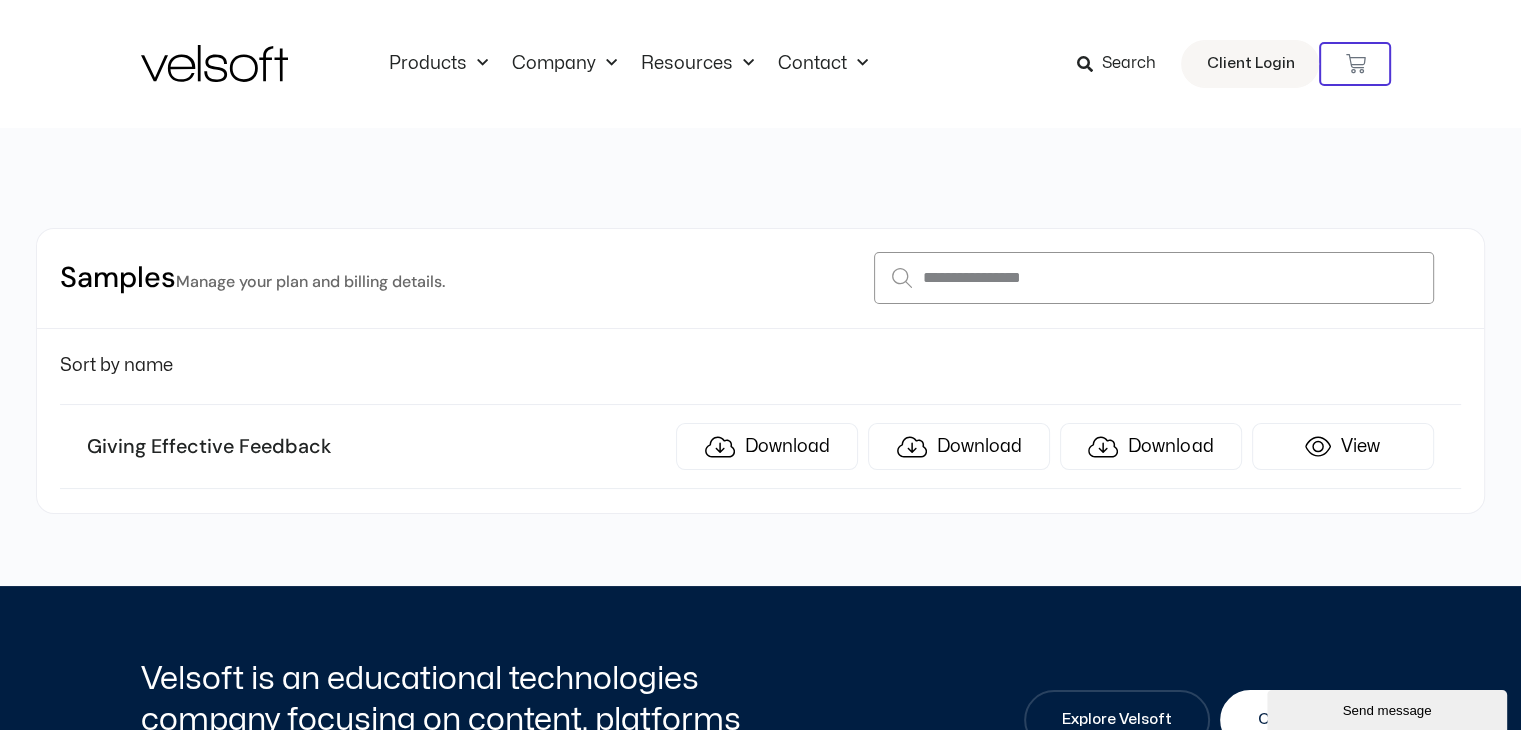 drag, startPoint x: 1105, startPoint y: 271, endPoint x: 632, endPoint y: 289, distance: 473.34238 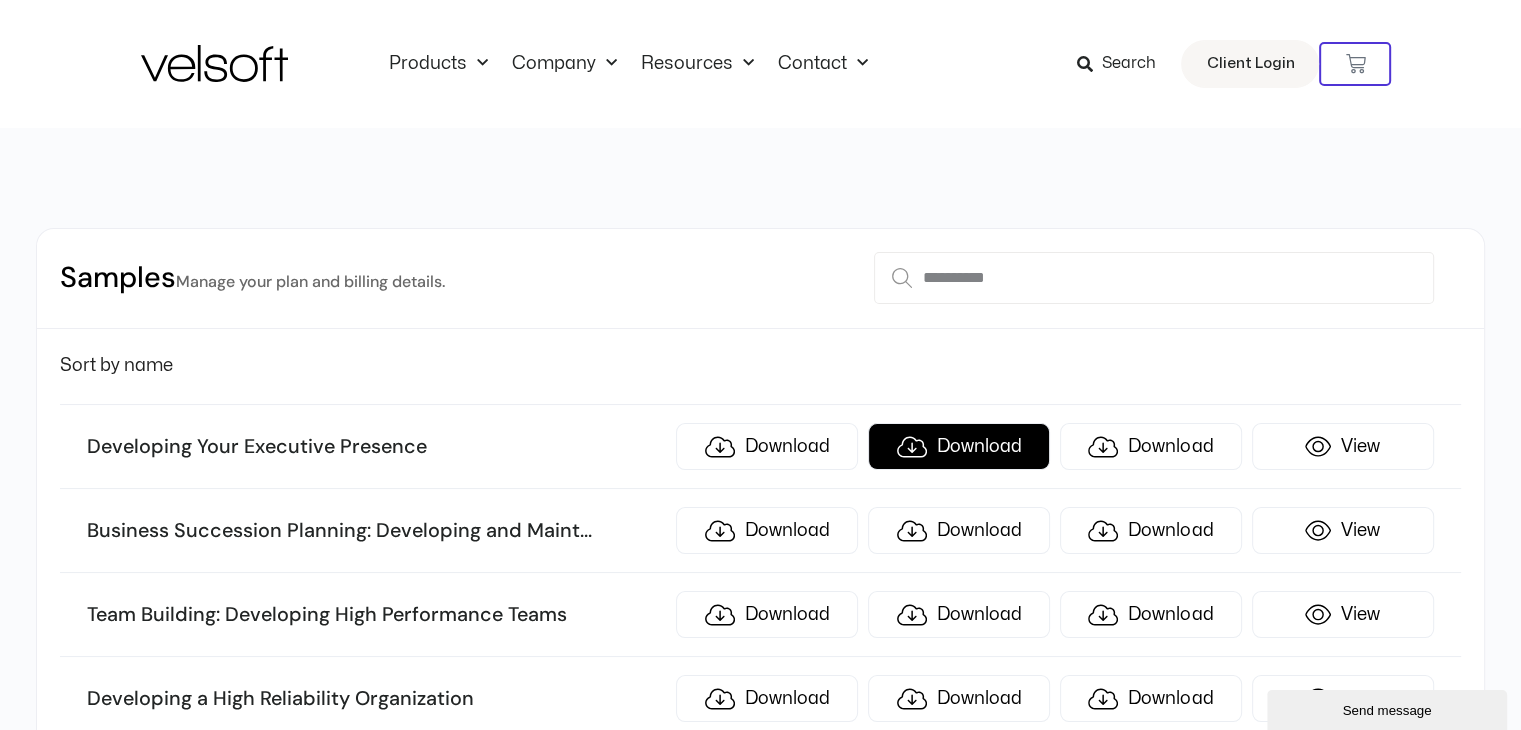 click on "Download" at bounding box center [959, 446] 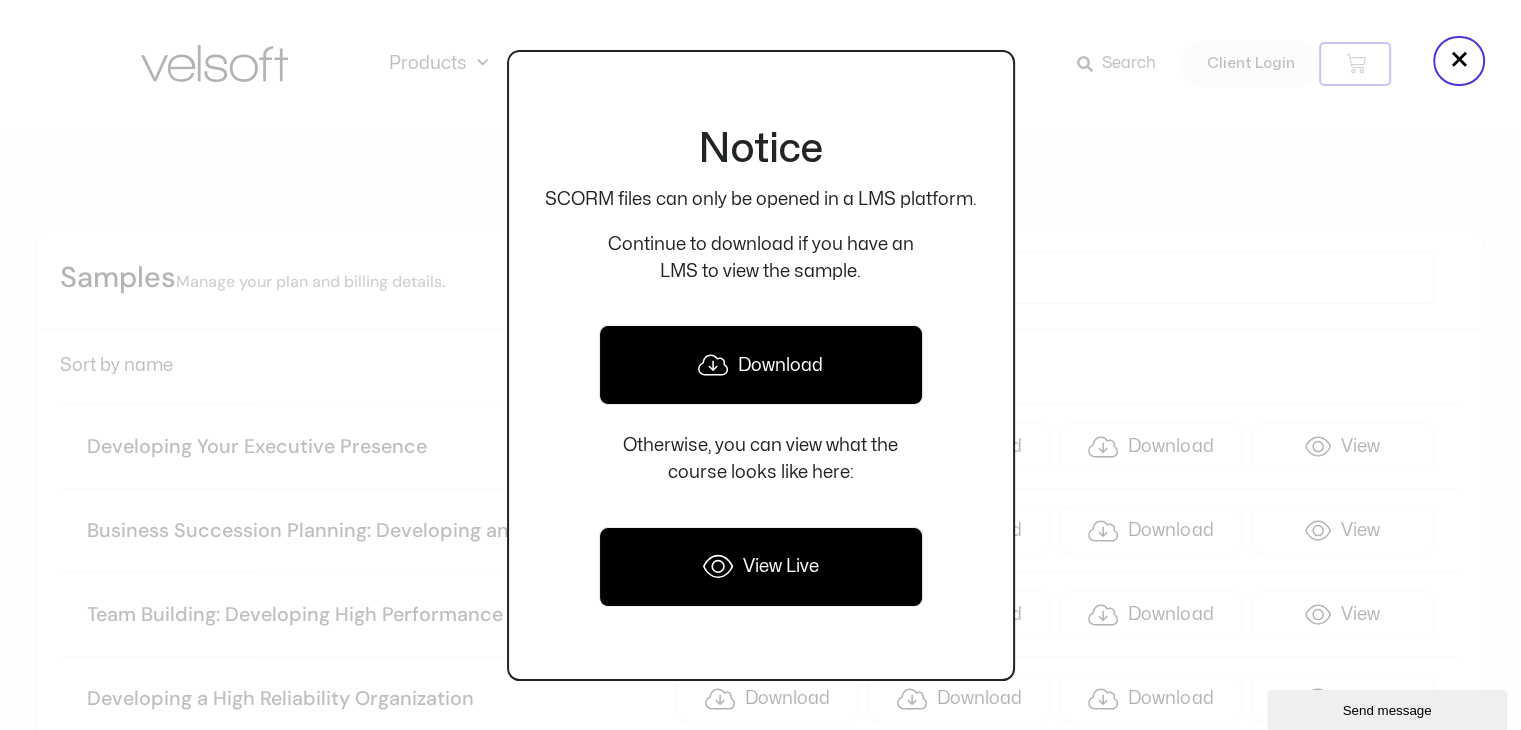 click 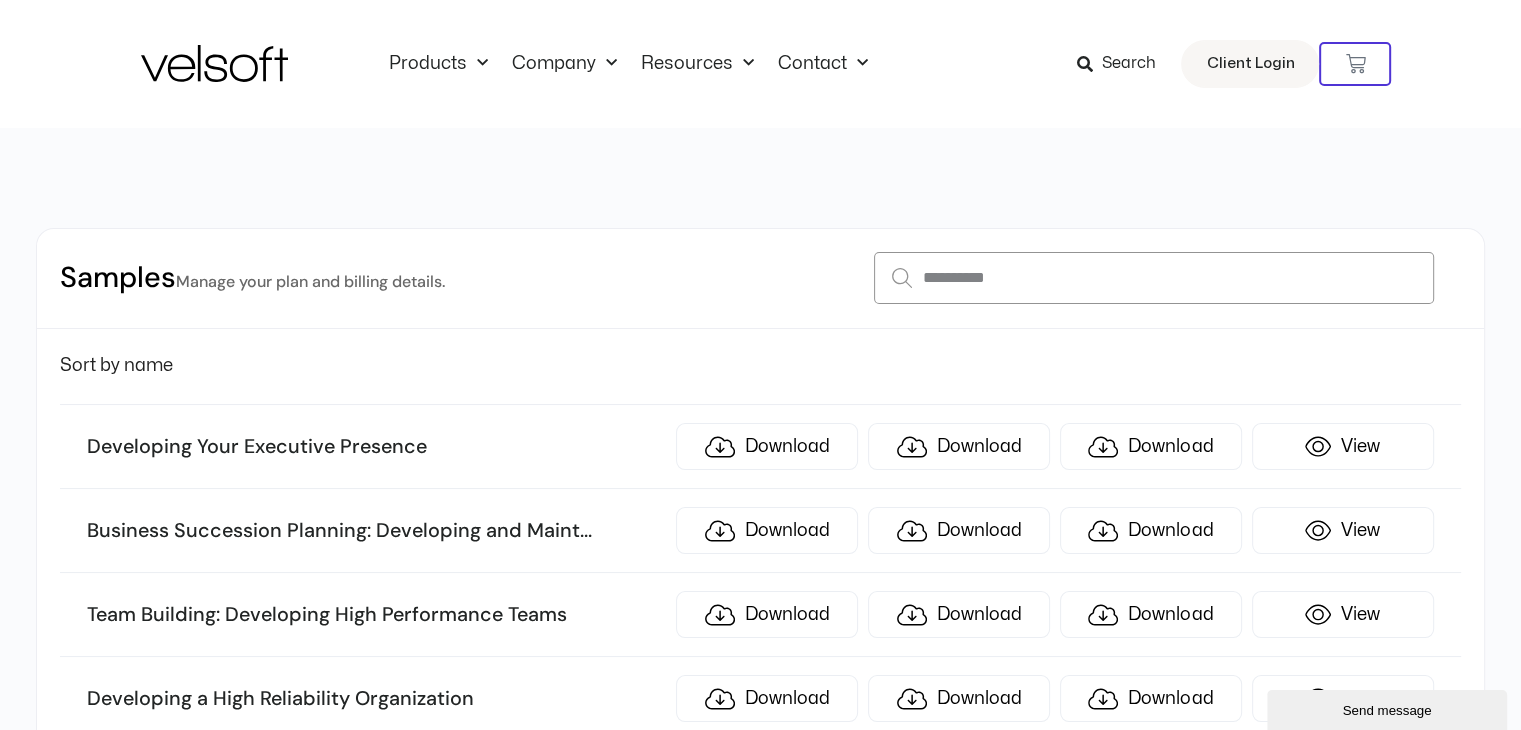 drag, startPoint x: 1022, startPoint y: 277, endPoint x: 582, endPoint y: 268, distance: 440.09204 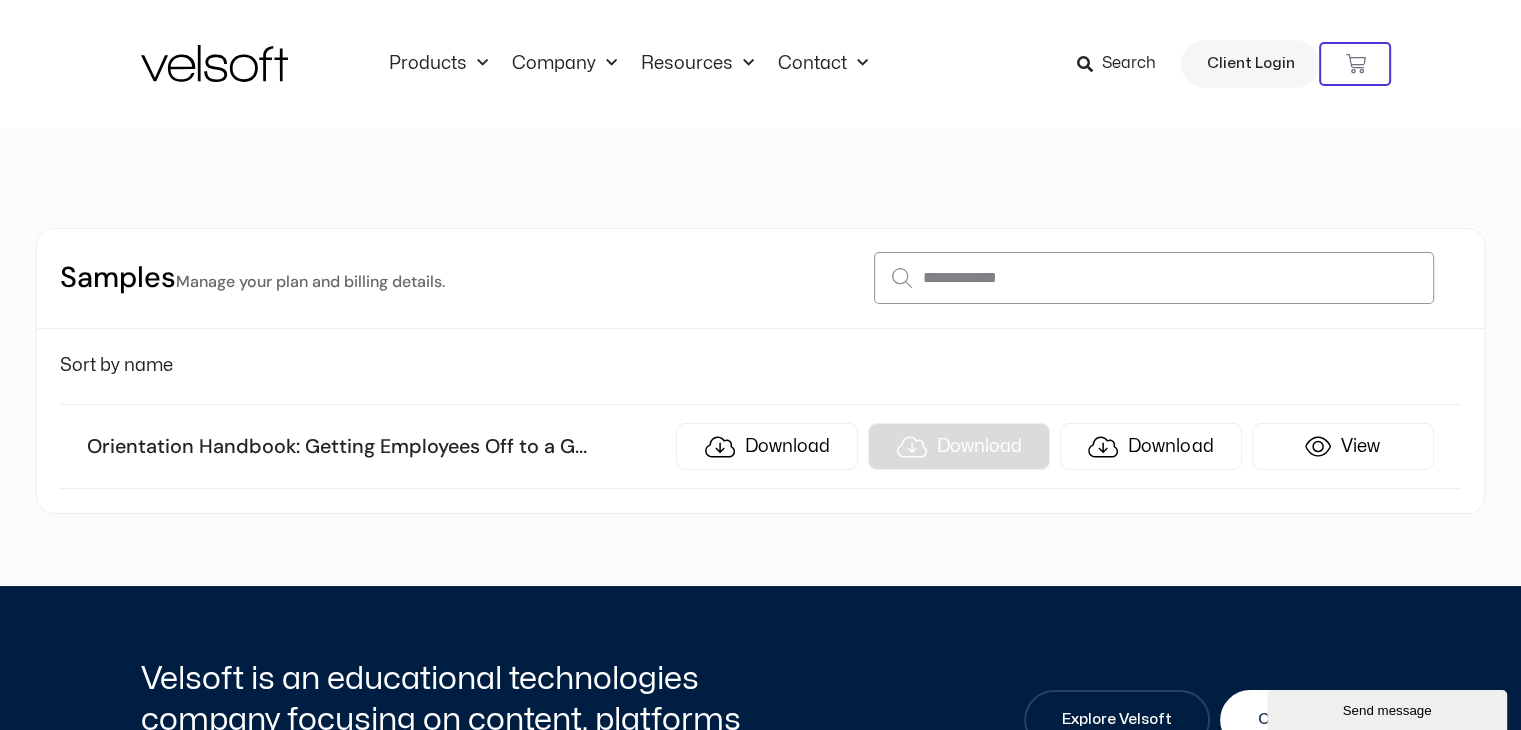 type on "**********" 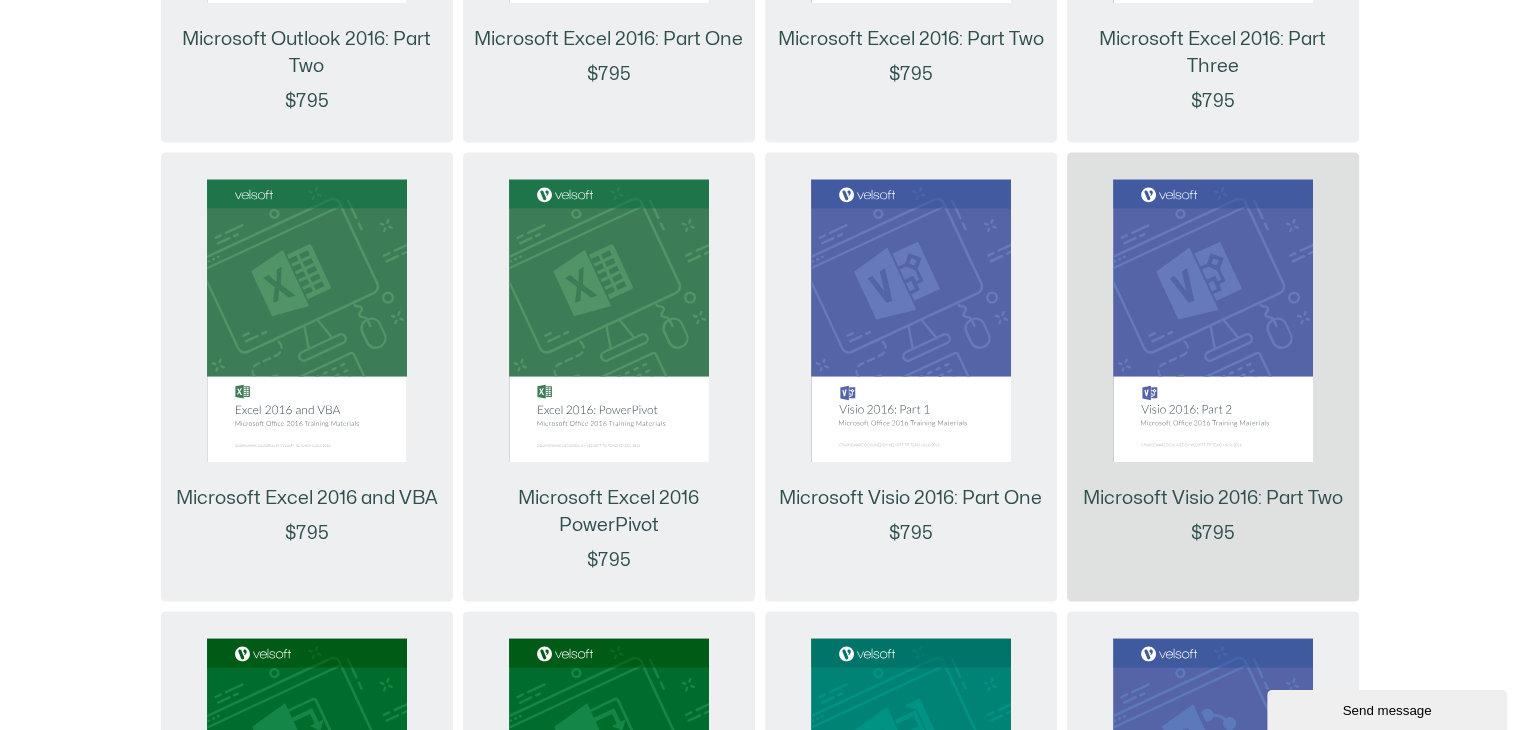 scroll, scrollTop: 0, scrollLeft: 0, axis: both 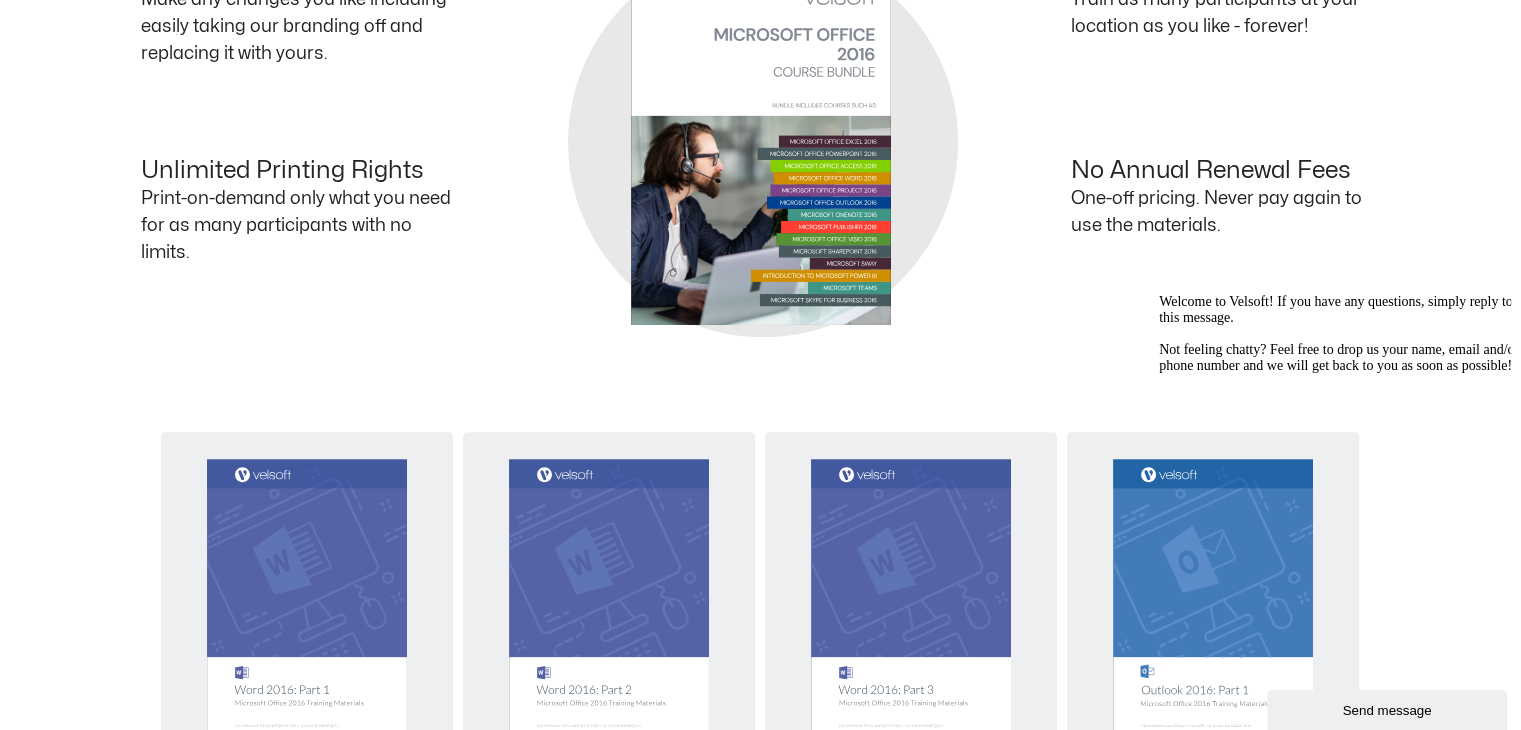 click on "Send message" at bounding box center (1387, 710) 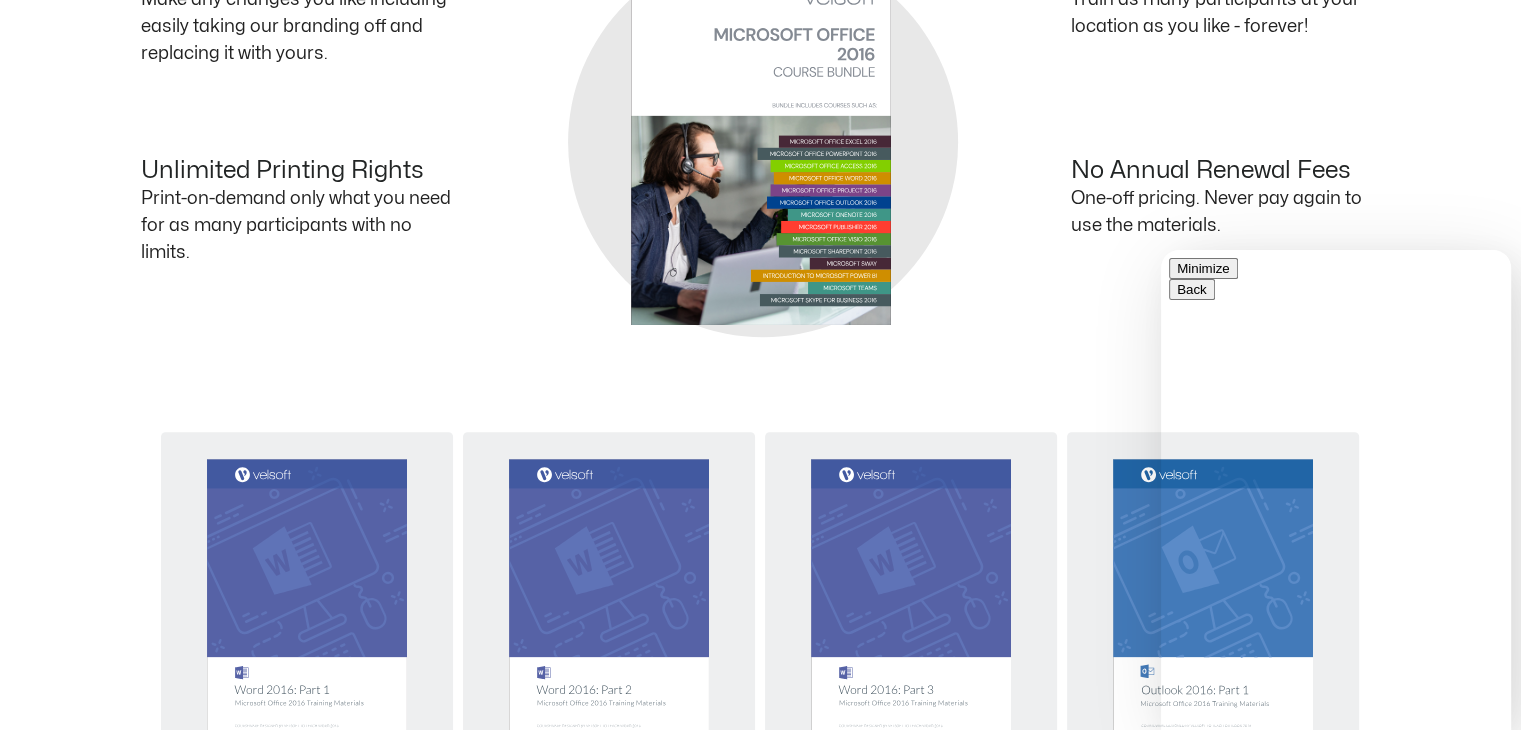 click at bounding box center (1177, 1520) 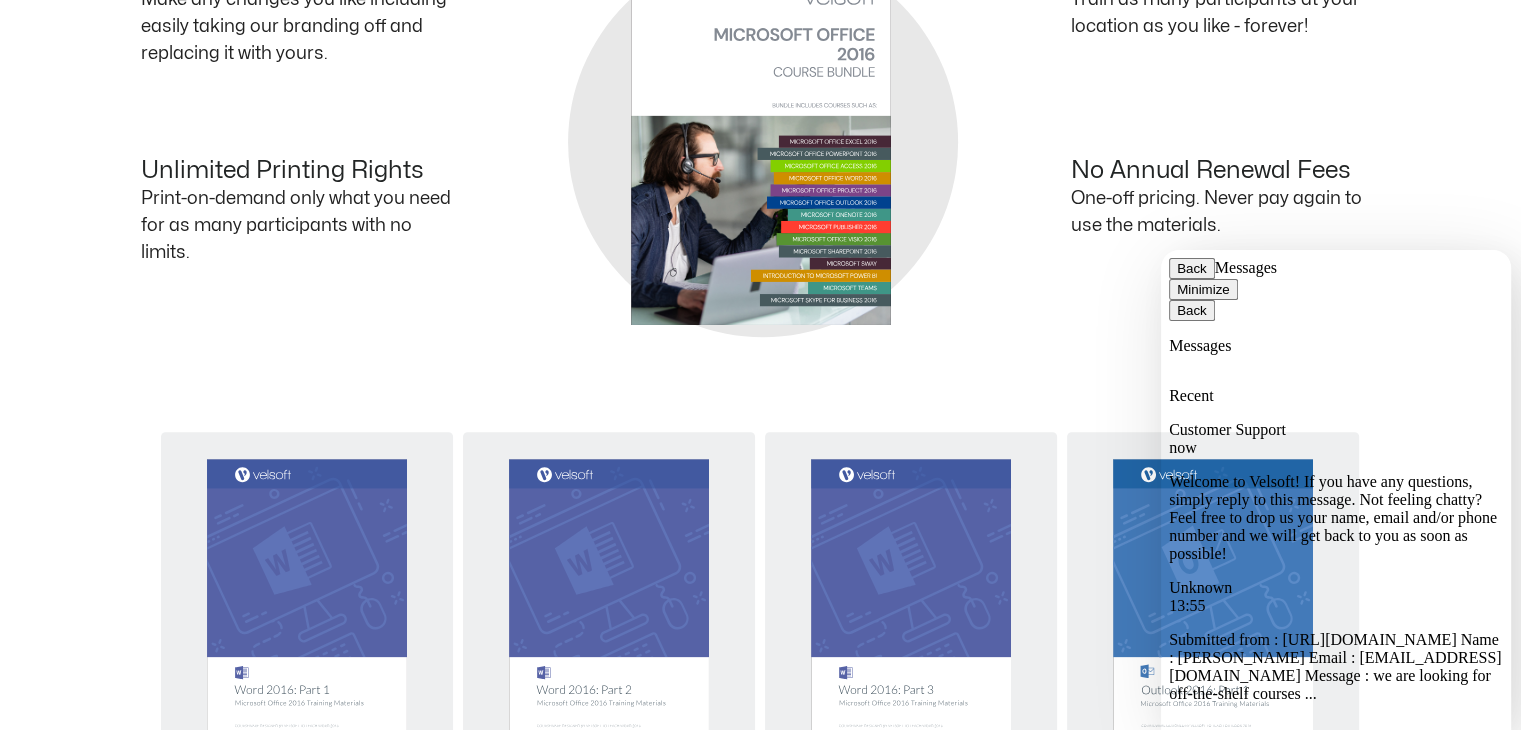 click on "Customer Support now Welcome to Velsoft! If you have any questions, simply reply to this message.
Not feeling chatty? Feel free to drop us your name, email and/or phone number and we will get back to you as soon as possible!" at bounding box center [1336, 956] 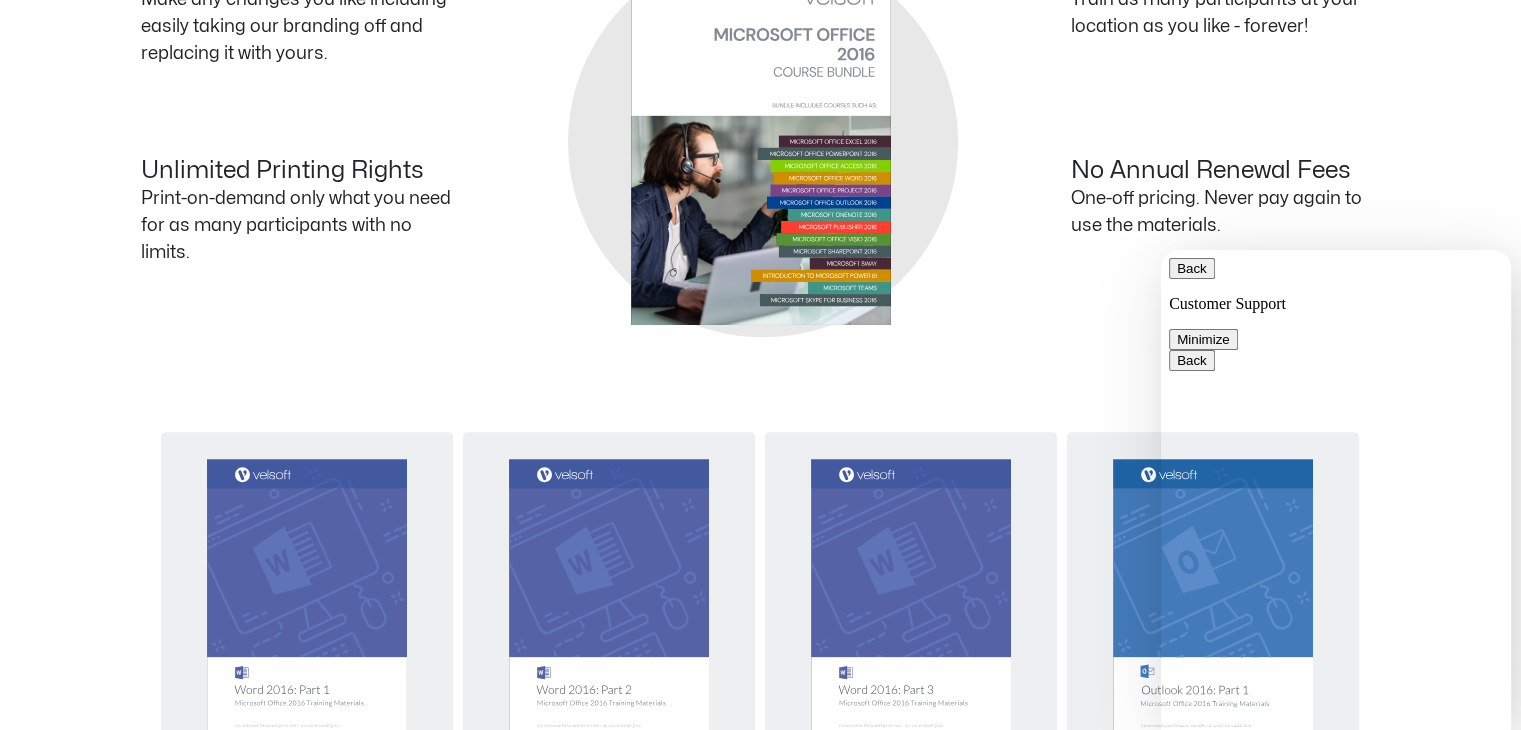 scroll, scrollTop: 0, scrollLeft: 0, axis: both 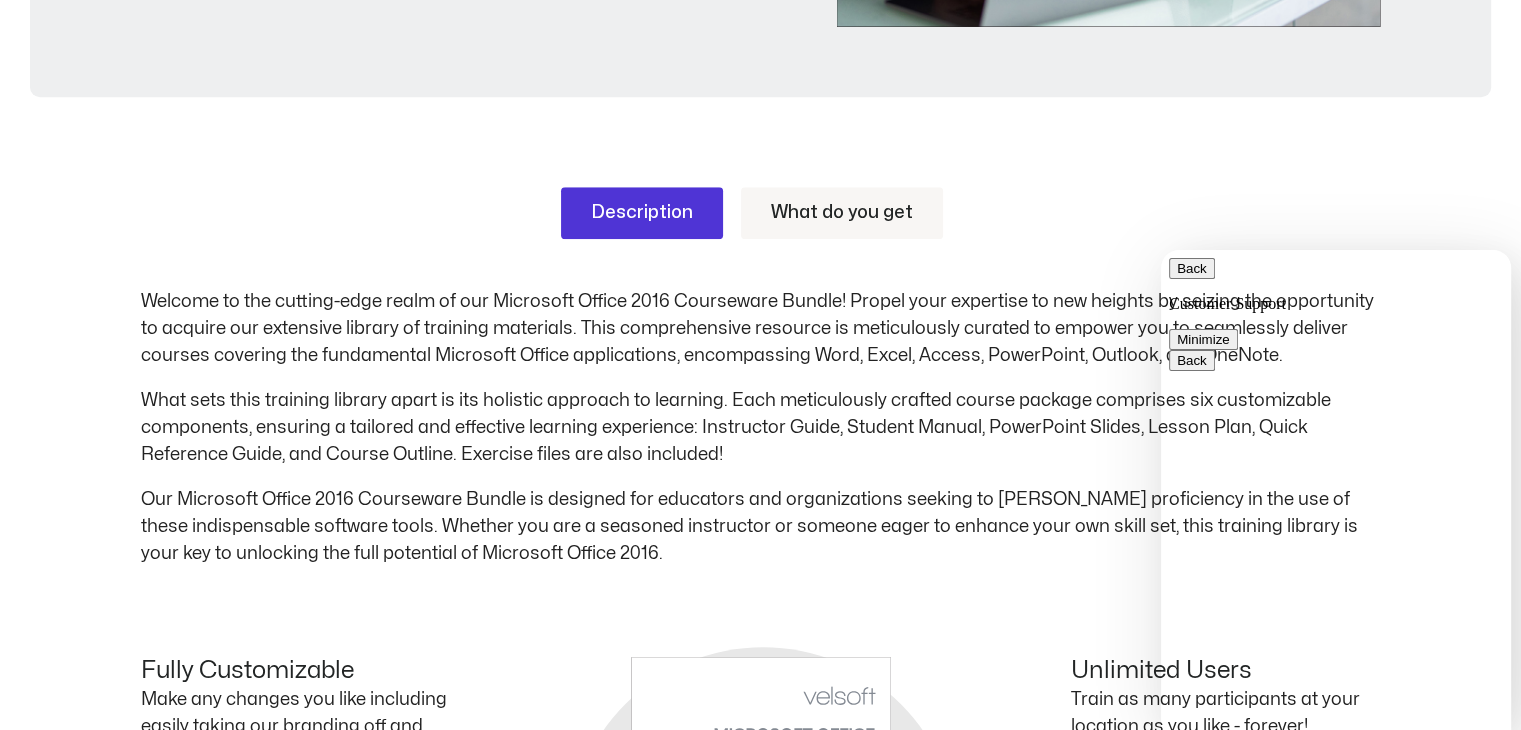 click on "Description
Course Outline
What do you get" at bounding box center [761, 213] 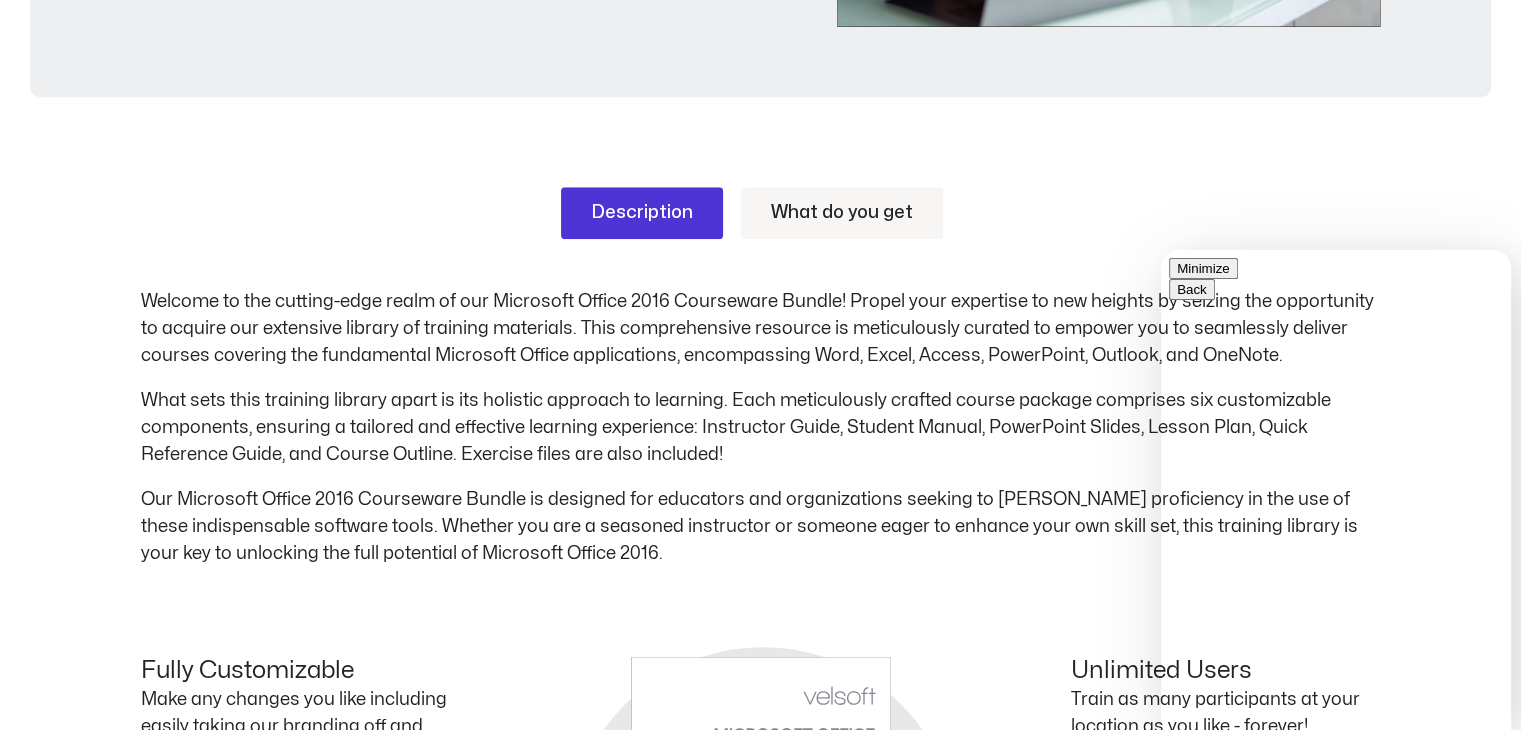 click on "Minimize" at bounding box center (1203, 268) 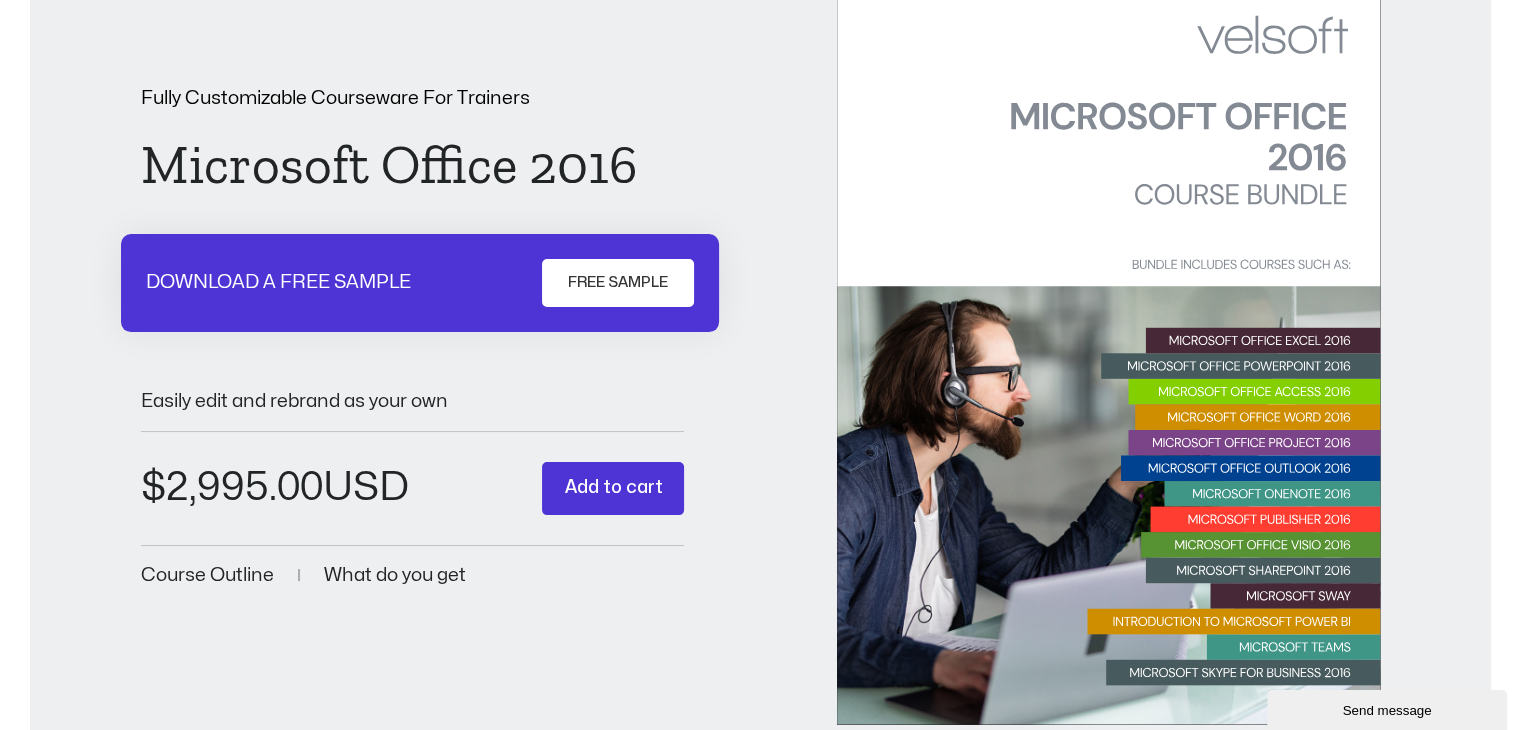 scroll, scrollTop: 109, scrollLeft: 0, axis: vertical 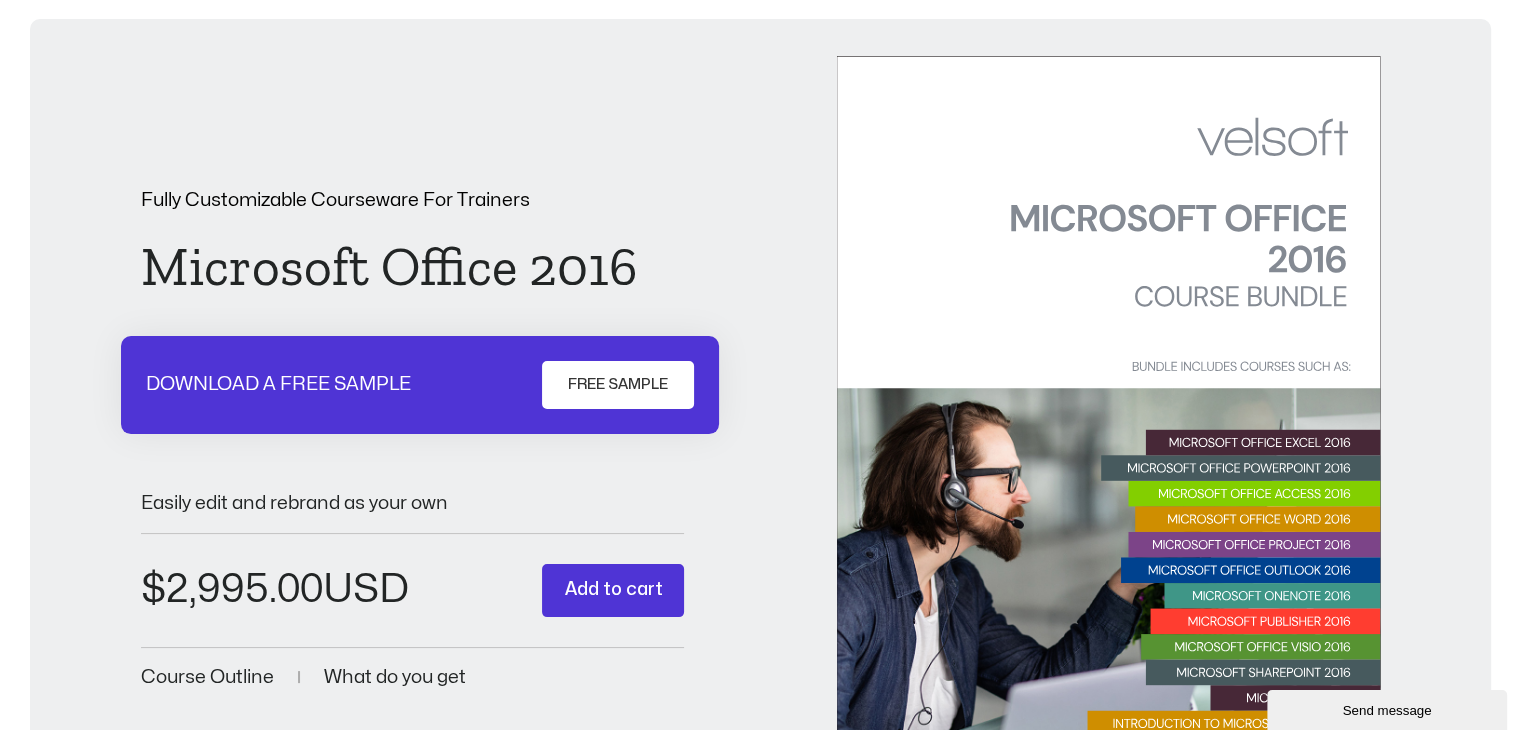 click on "DOWNLOAD A FREE SAMPLE
FREE SAMPLE" at bounding box center [420, 385] 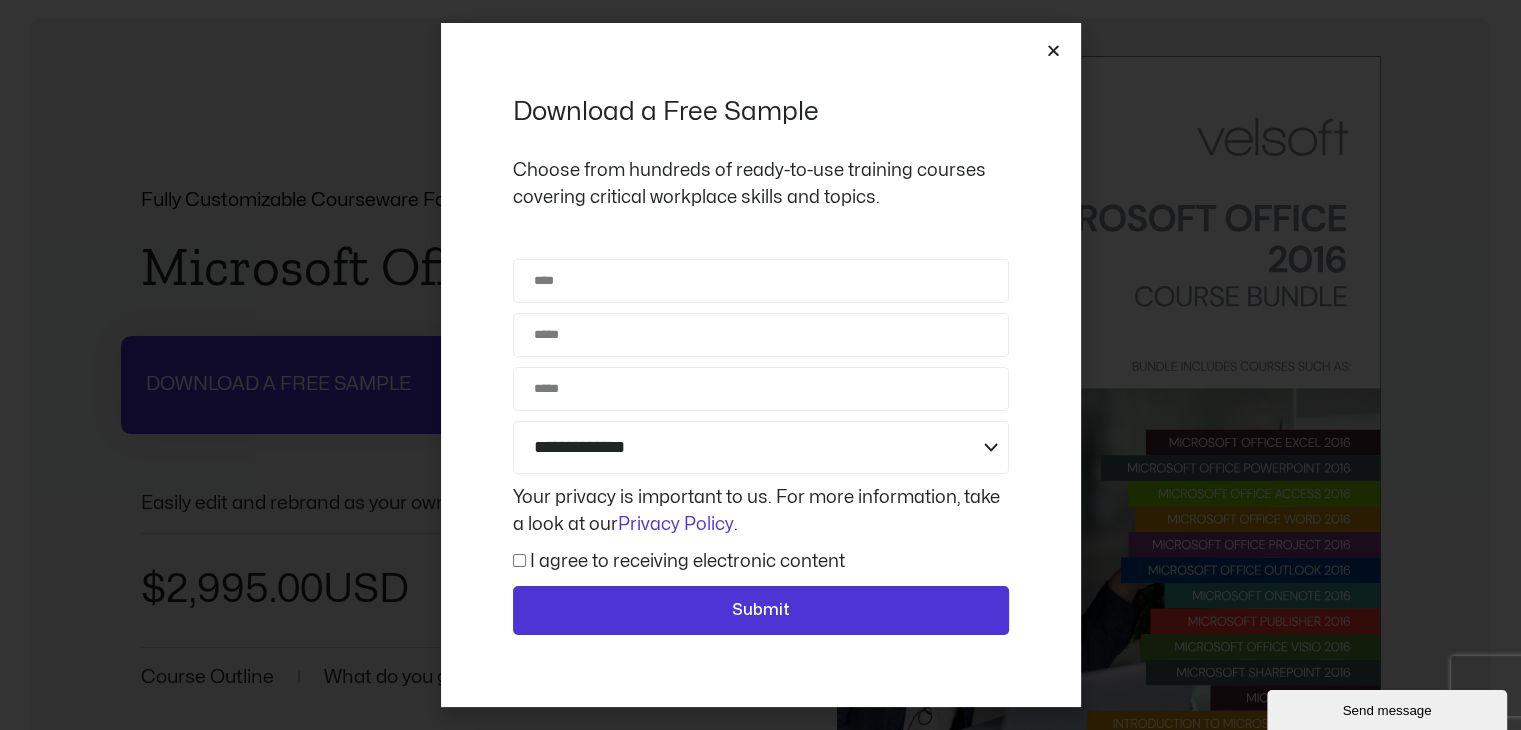 click at bounding box center [1053, 50] 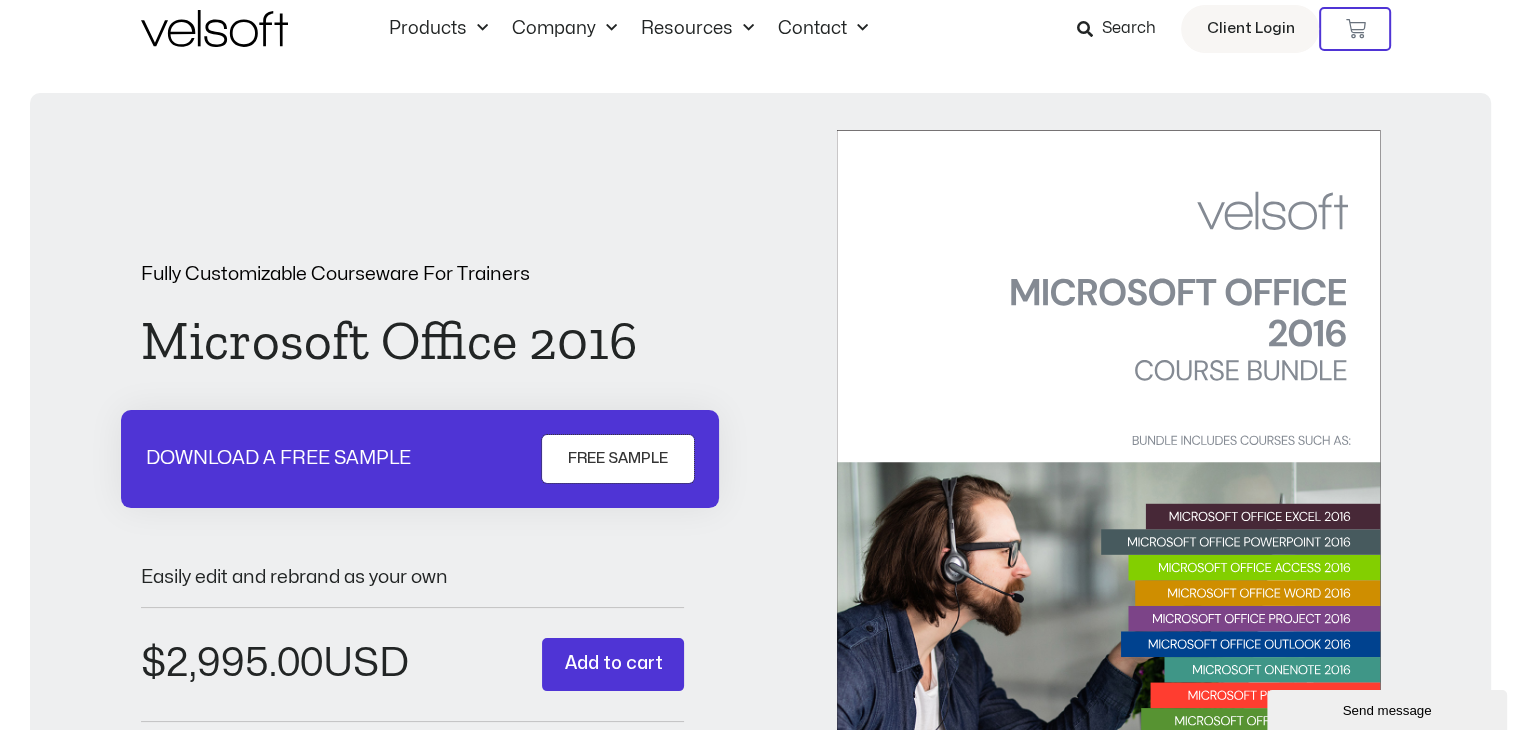 scroll, scrollTop: 0, scrollLeft: 0, axis: both 